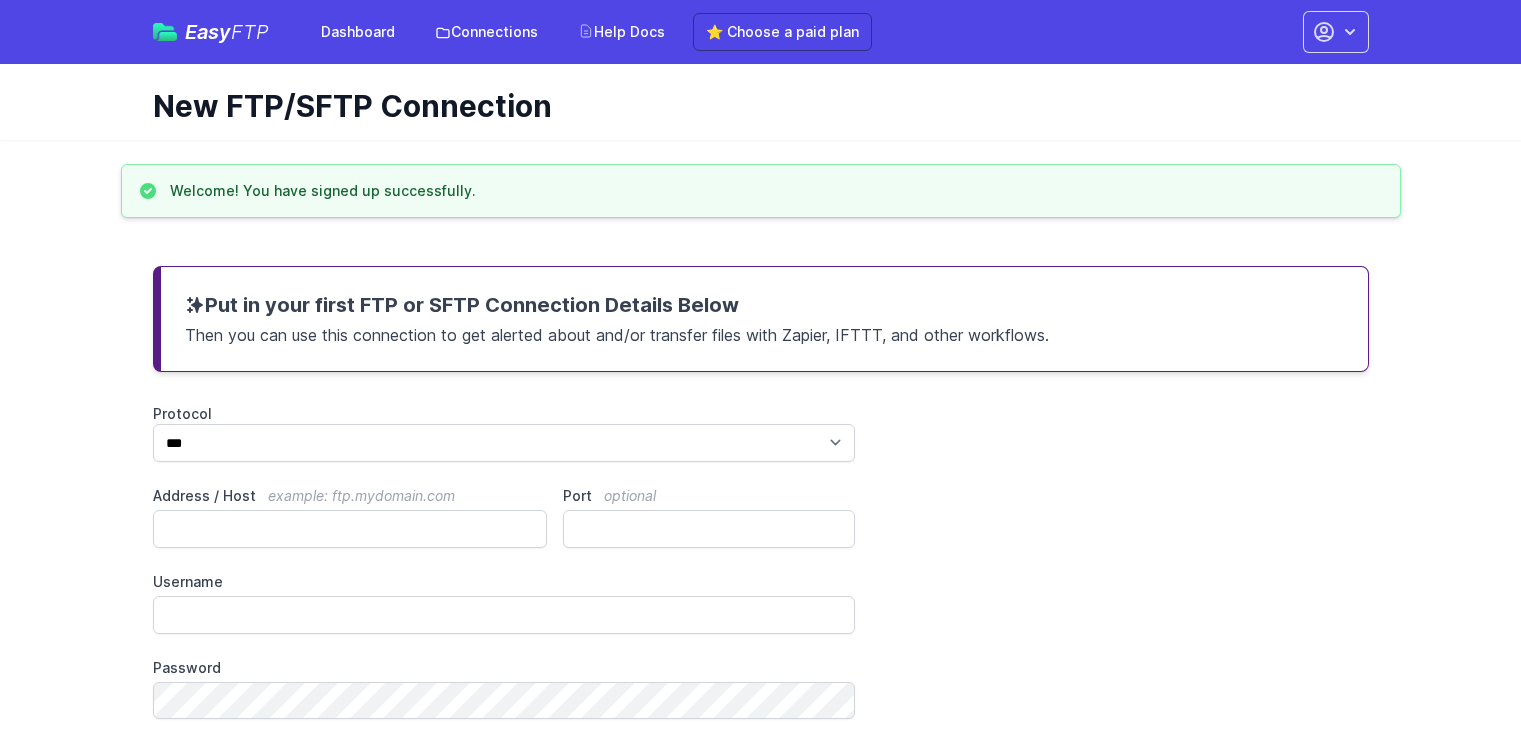 scroll, scrollTop: 0, scrollLeft: 0, axis: both 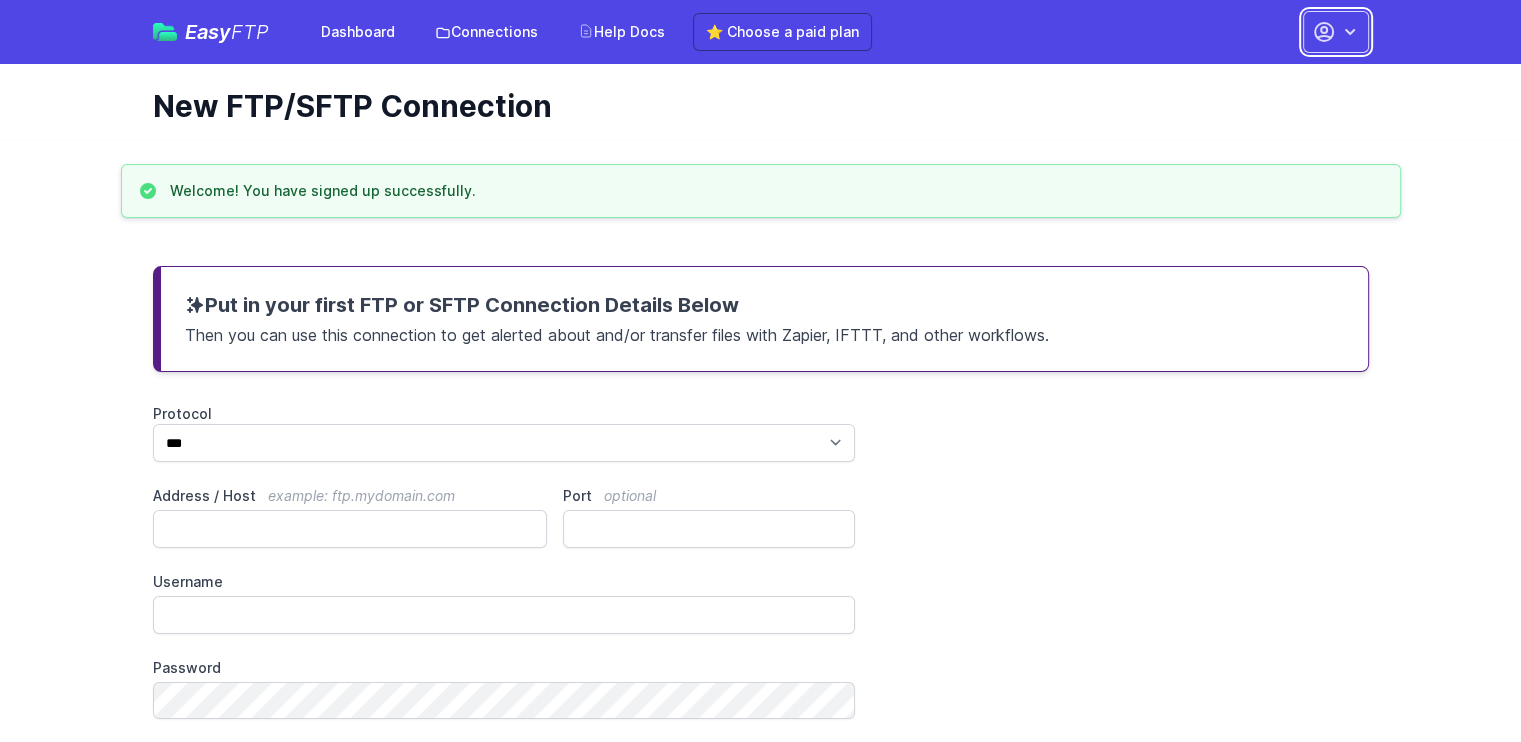 click at bounding box center (1350, 32) 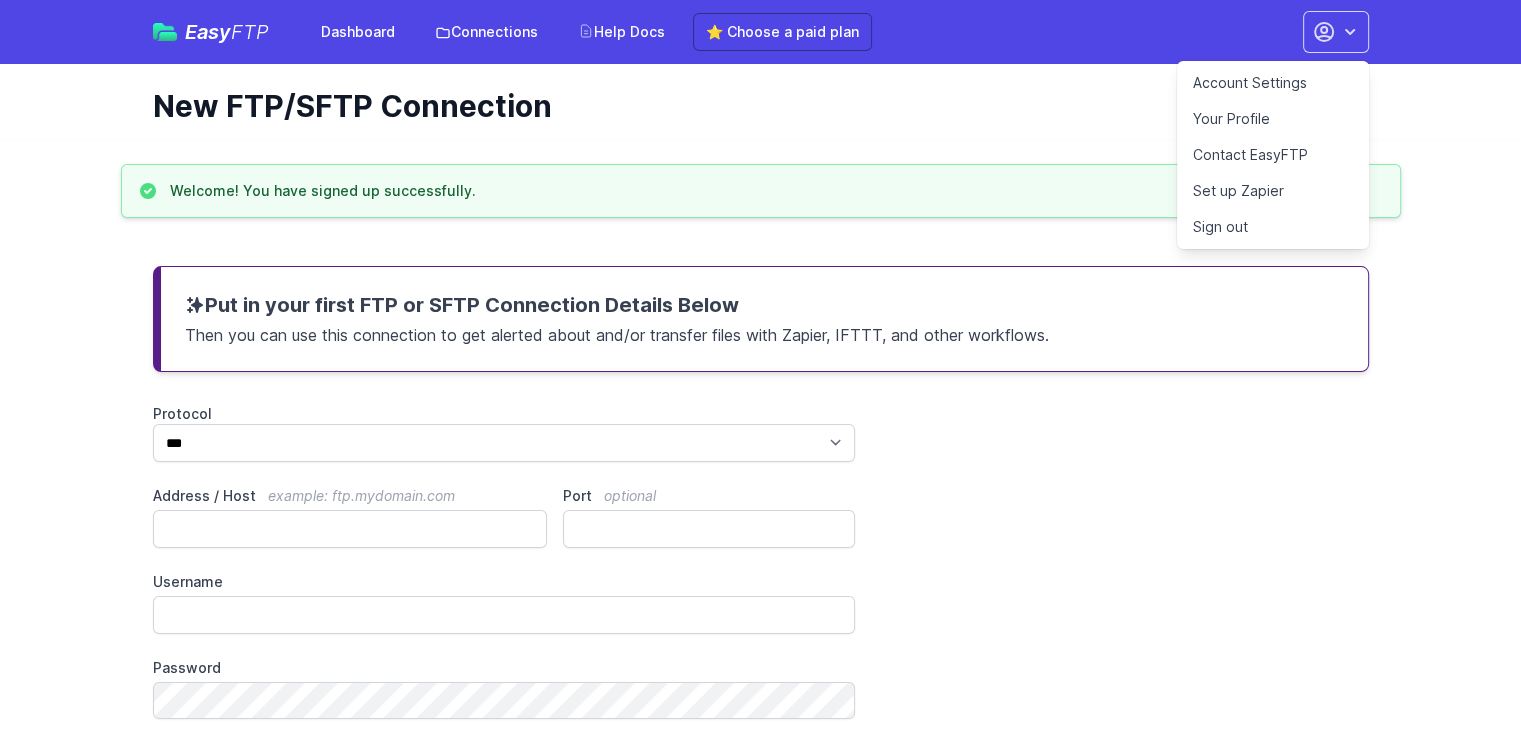 click on "Account Settings" at bounding box center [1273, 83] 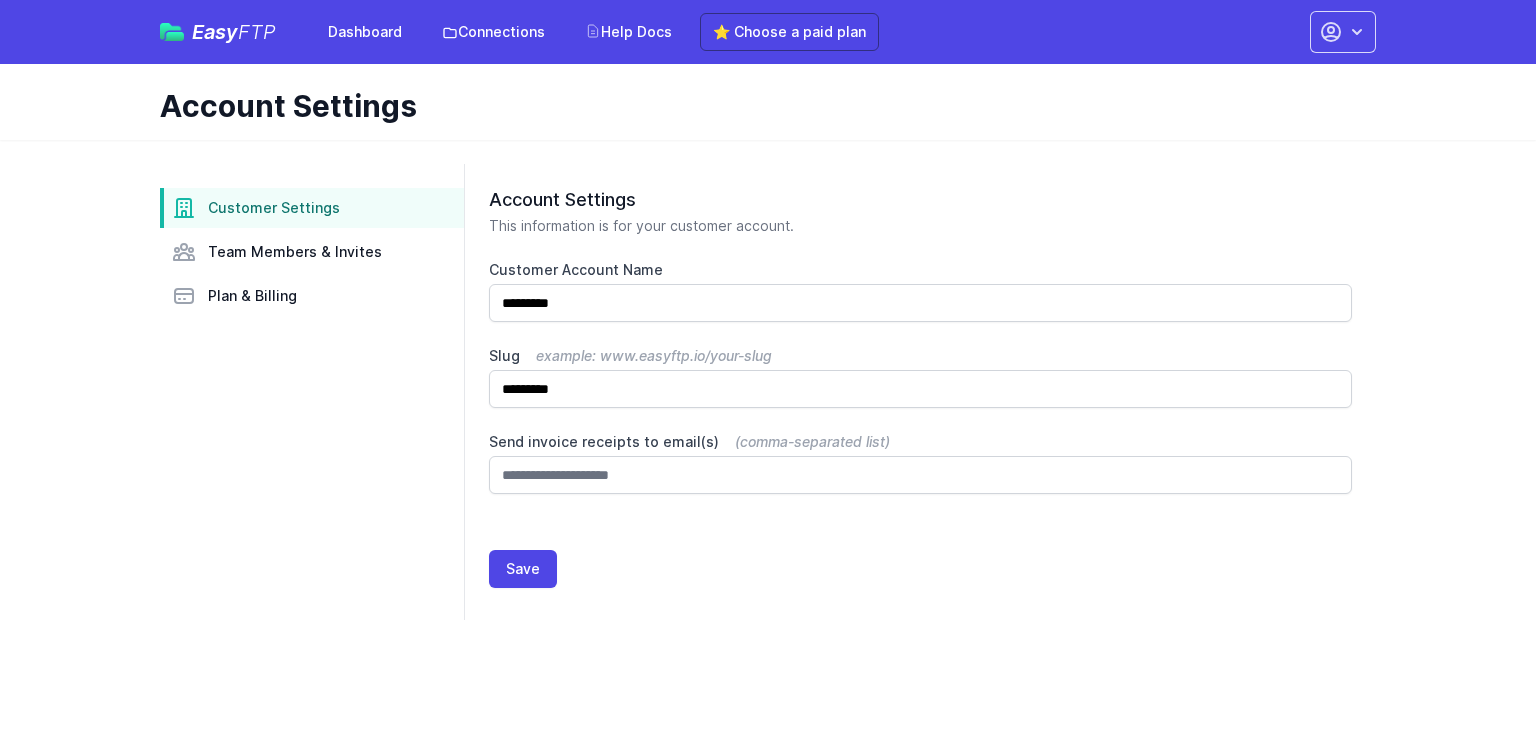 scroll, scrollTop: 0, scrollLeft: 0, axis: both 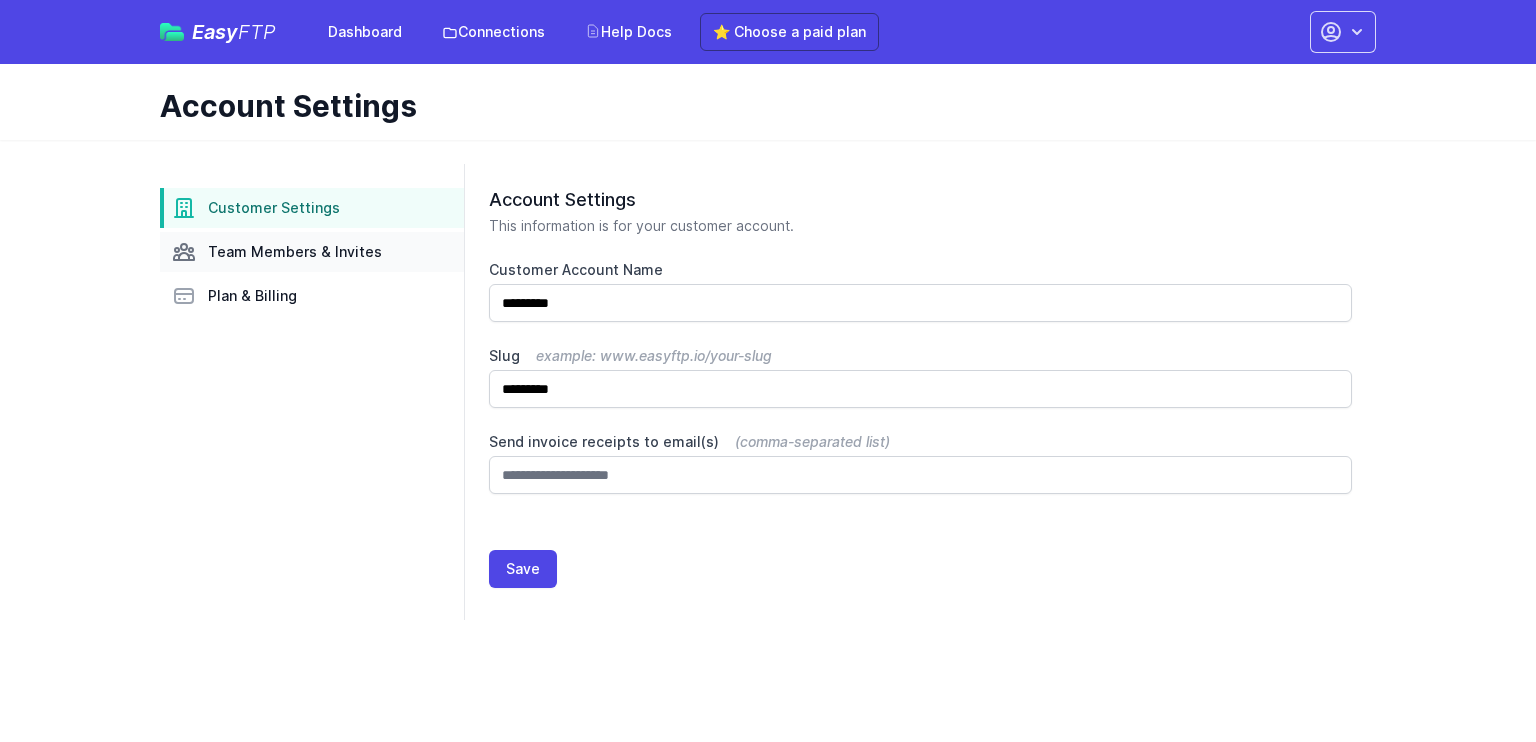 click on "Team Members & Invites" at bounding box center (295, 252) 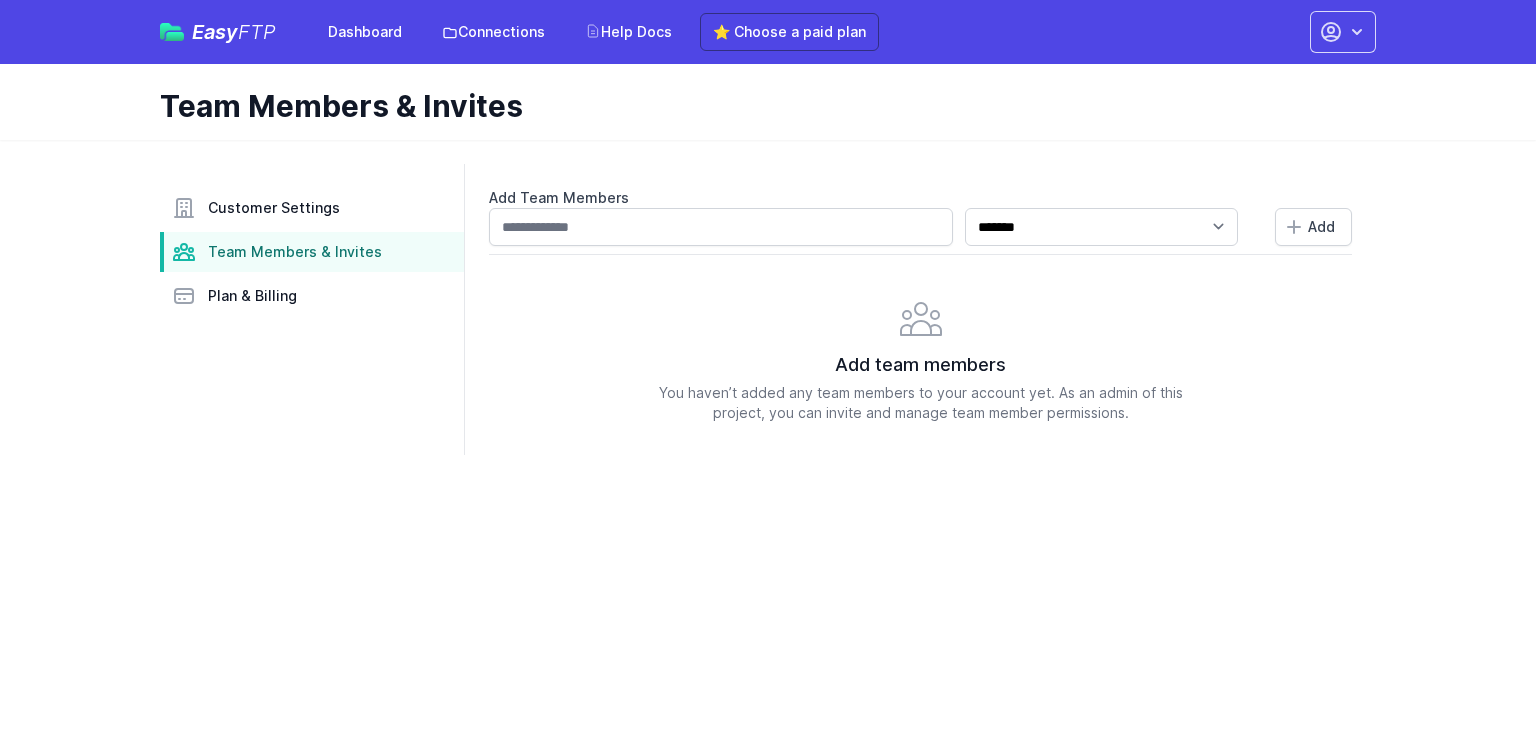 scroll, scrollTop: 0, scrollLeft: 0, axis: both 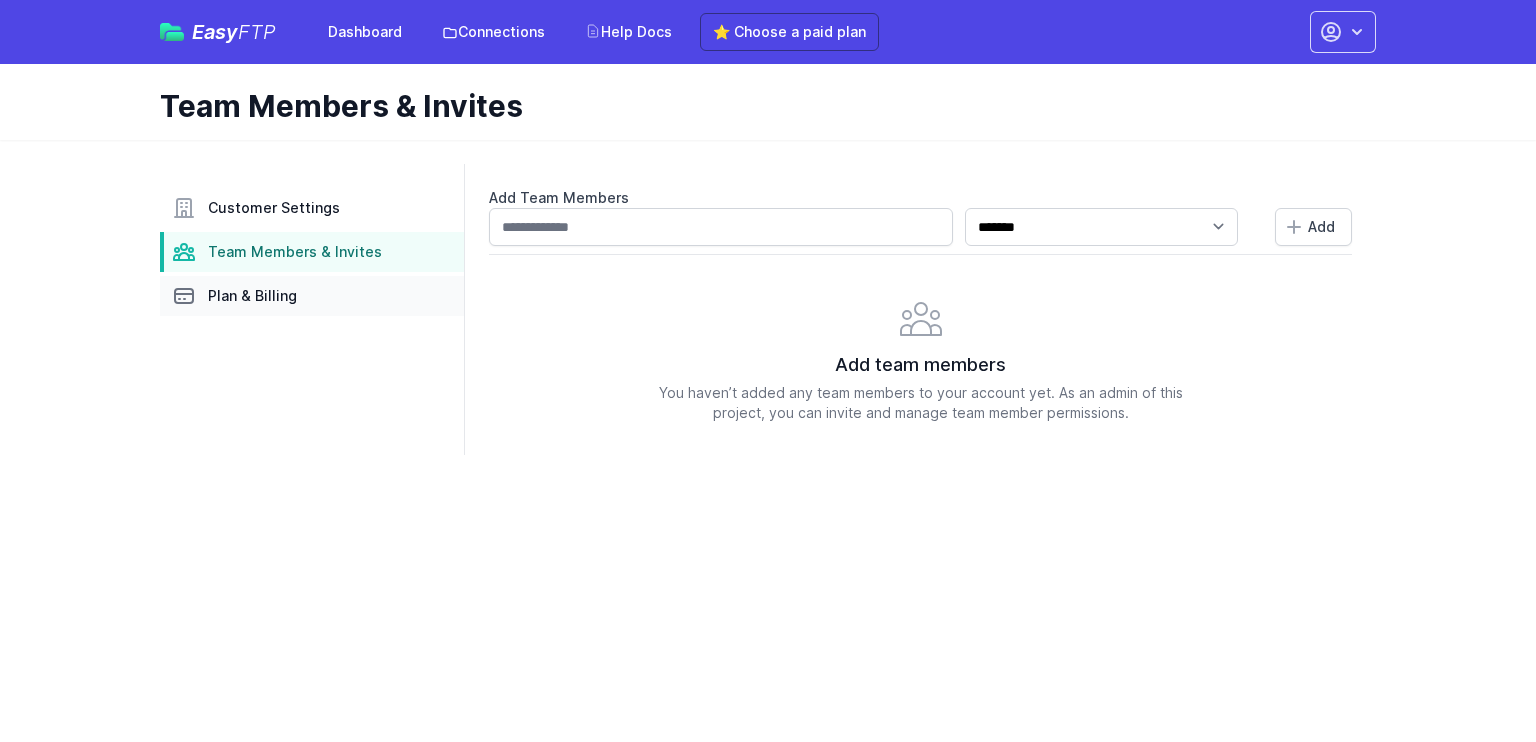 click on "Plan & Billing" at bounding box center (312, 296) 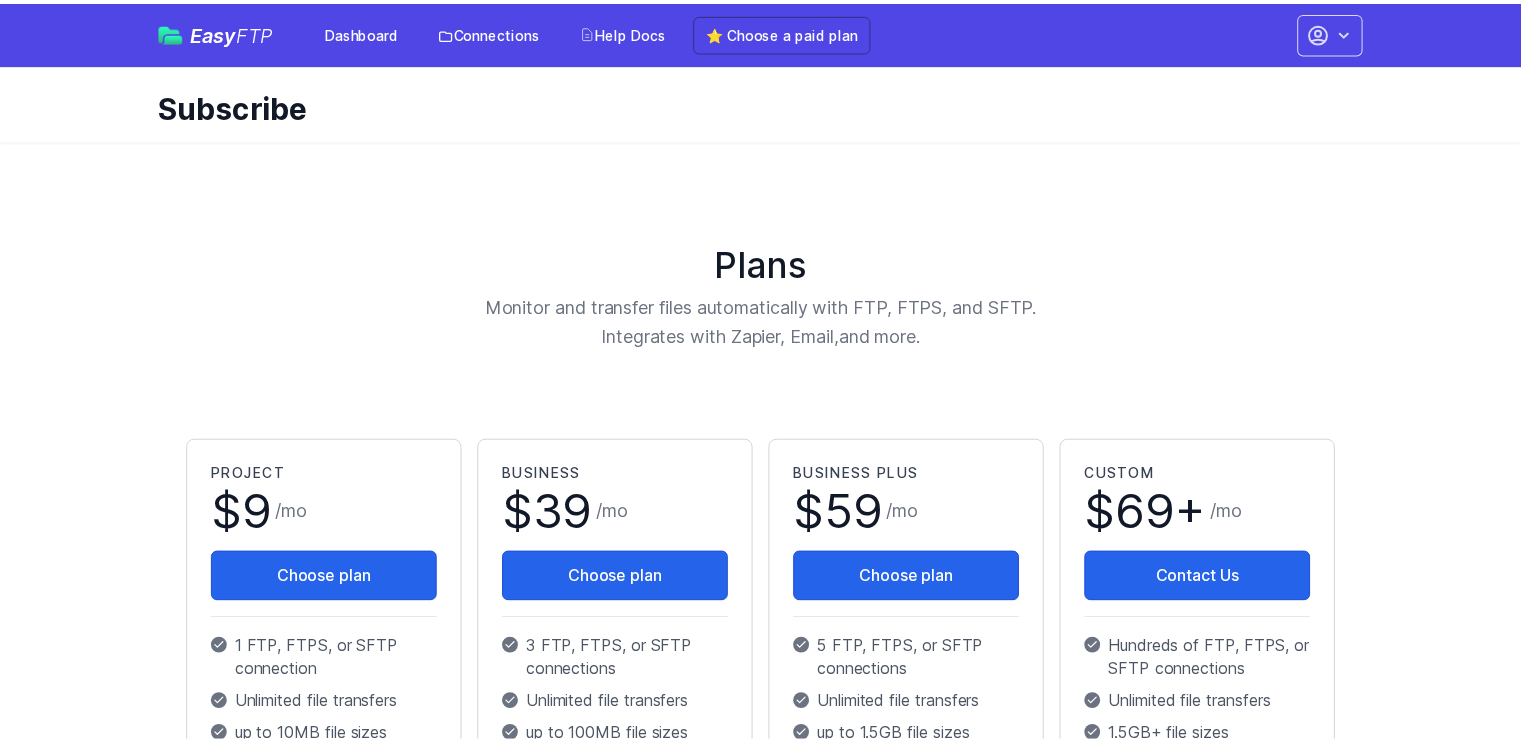 scroll, scrollTop: 0, scrollLeft: 0, axis: both 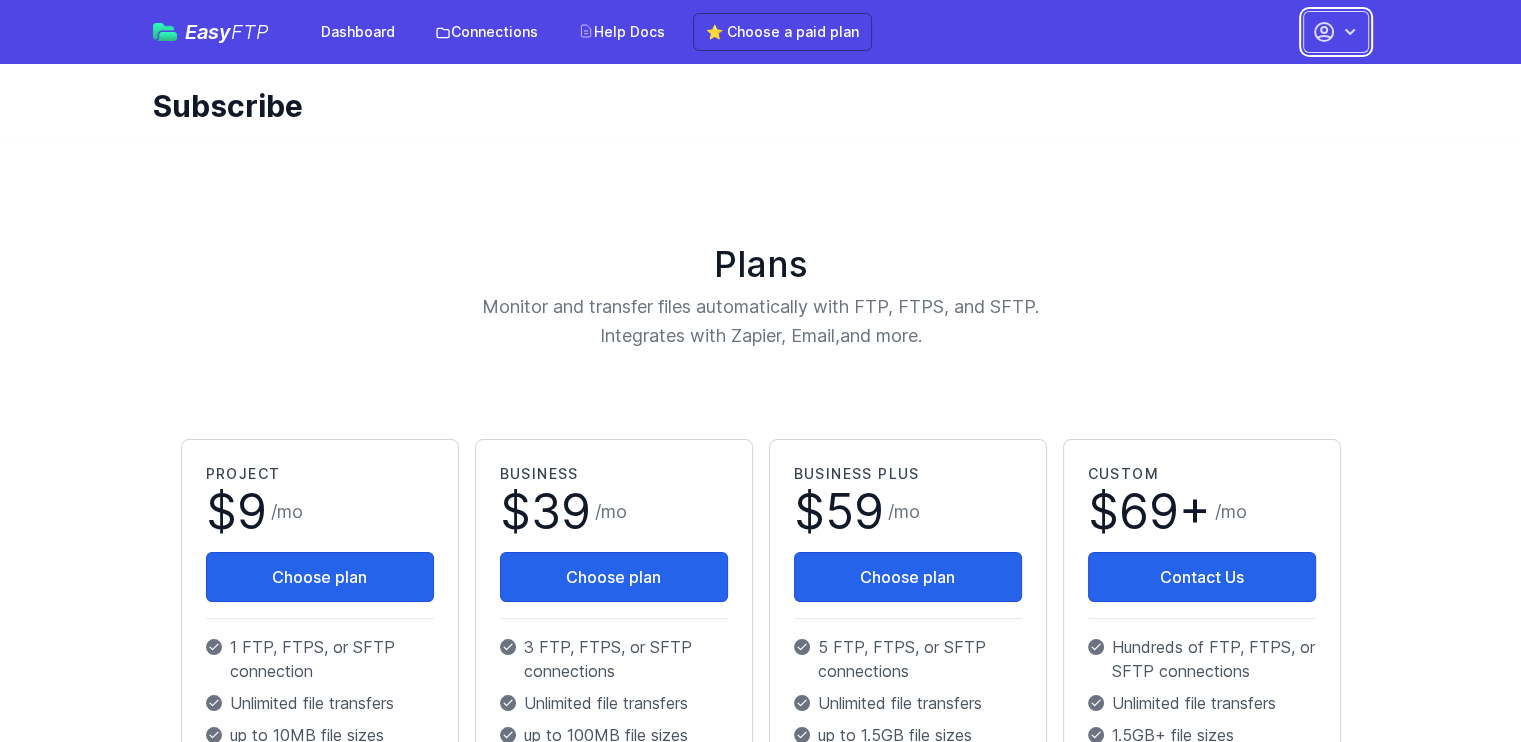click at bounding box center (1324, 32) 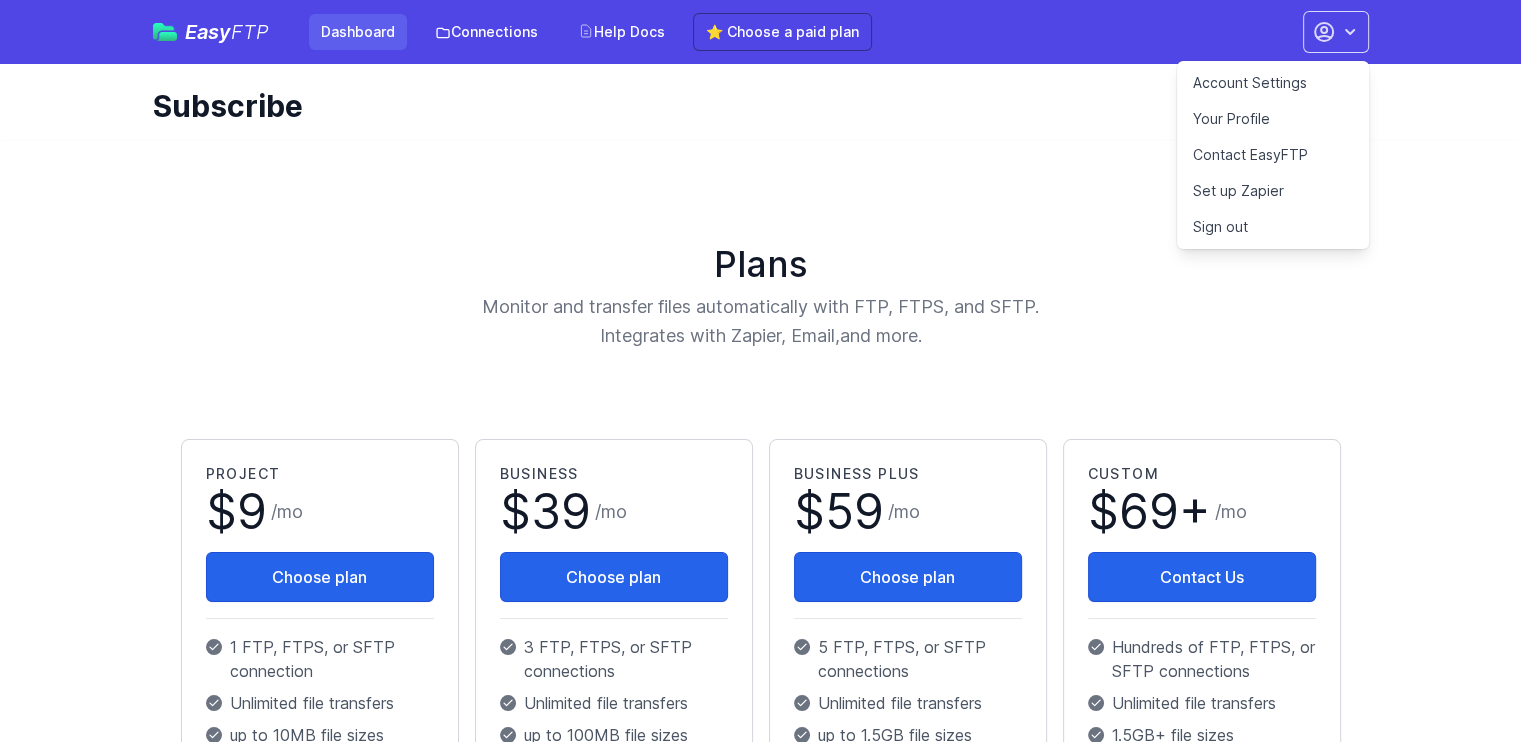 click on "Dashboard" at bounding box center [358, 32] 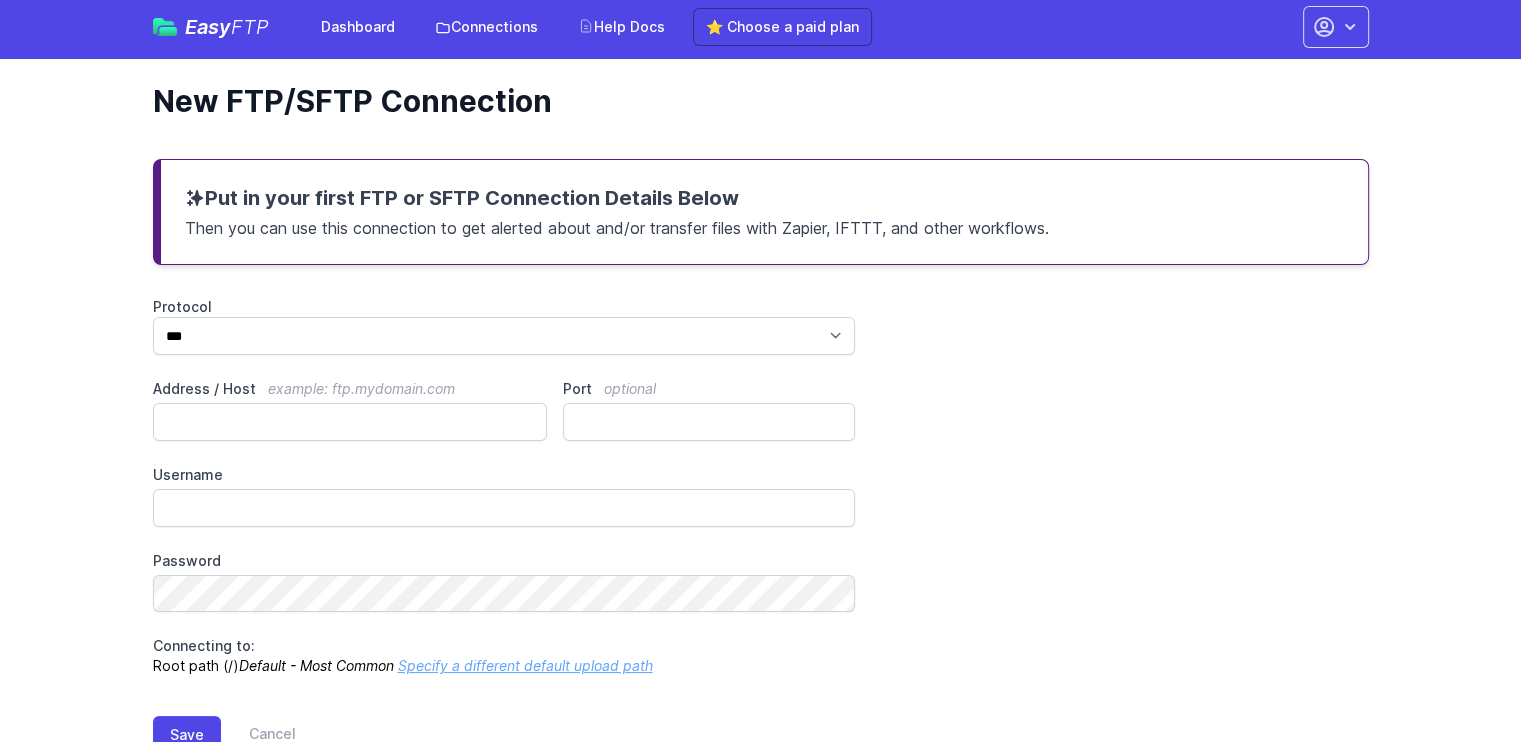 scroll, scrollTop: 0, scrollLeft: 0, axis: both 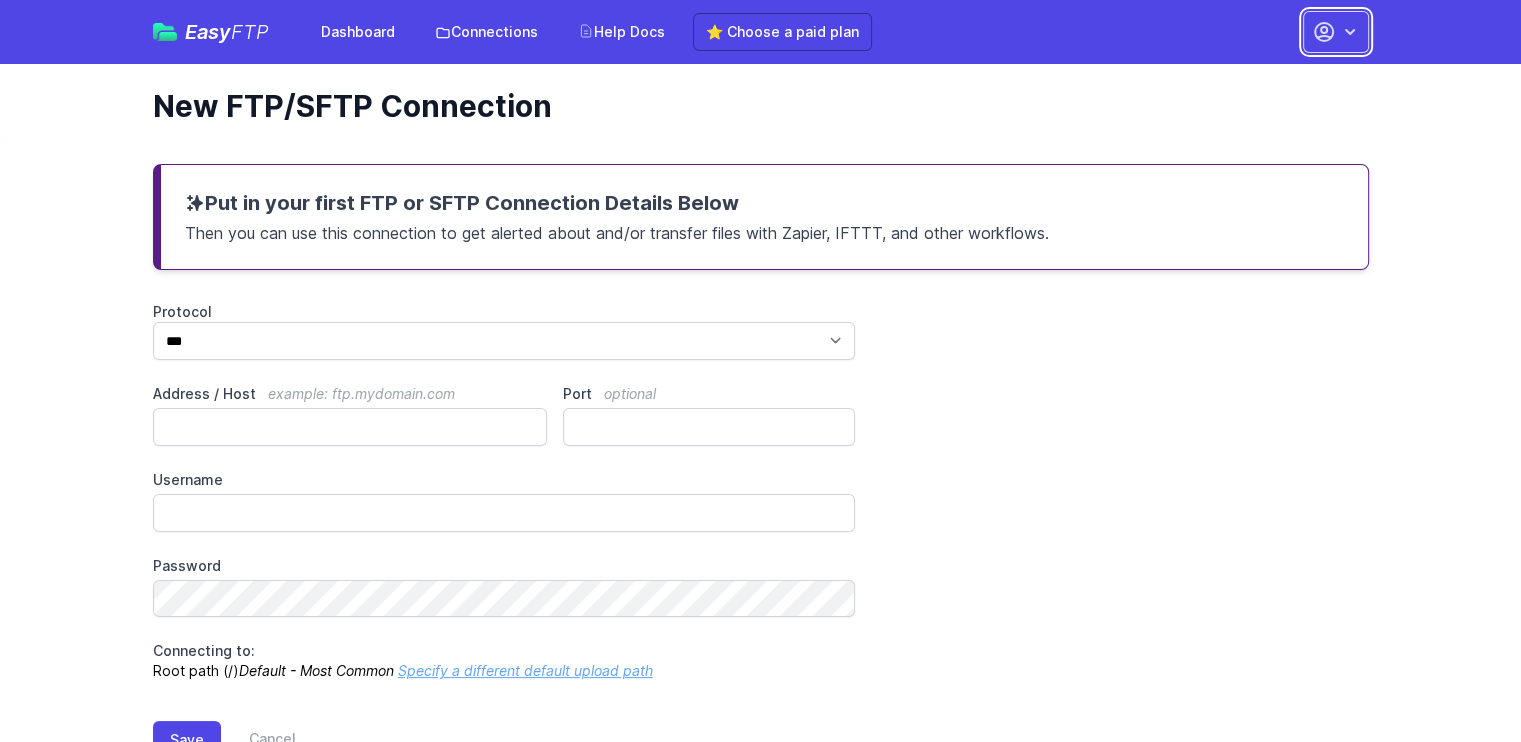 click at bounding box center (1350, 32) 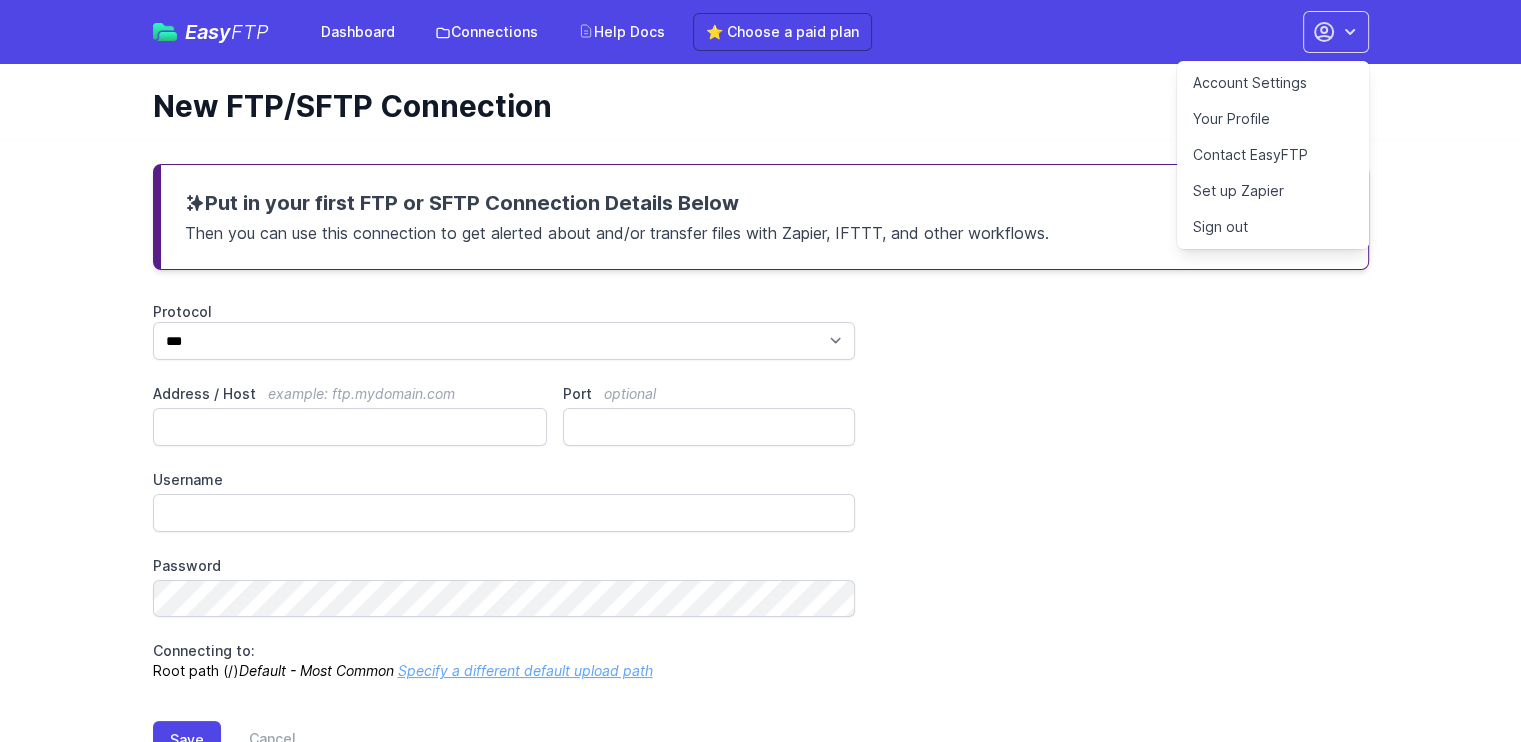 click on "Set up Zapier" at bounding box center [1273, 191] 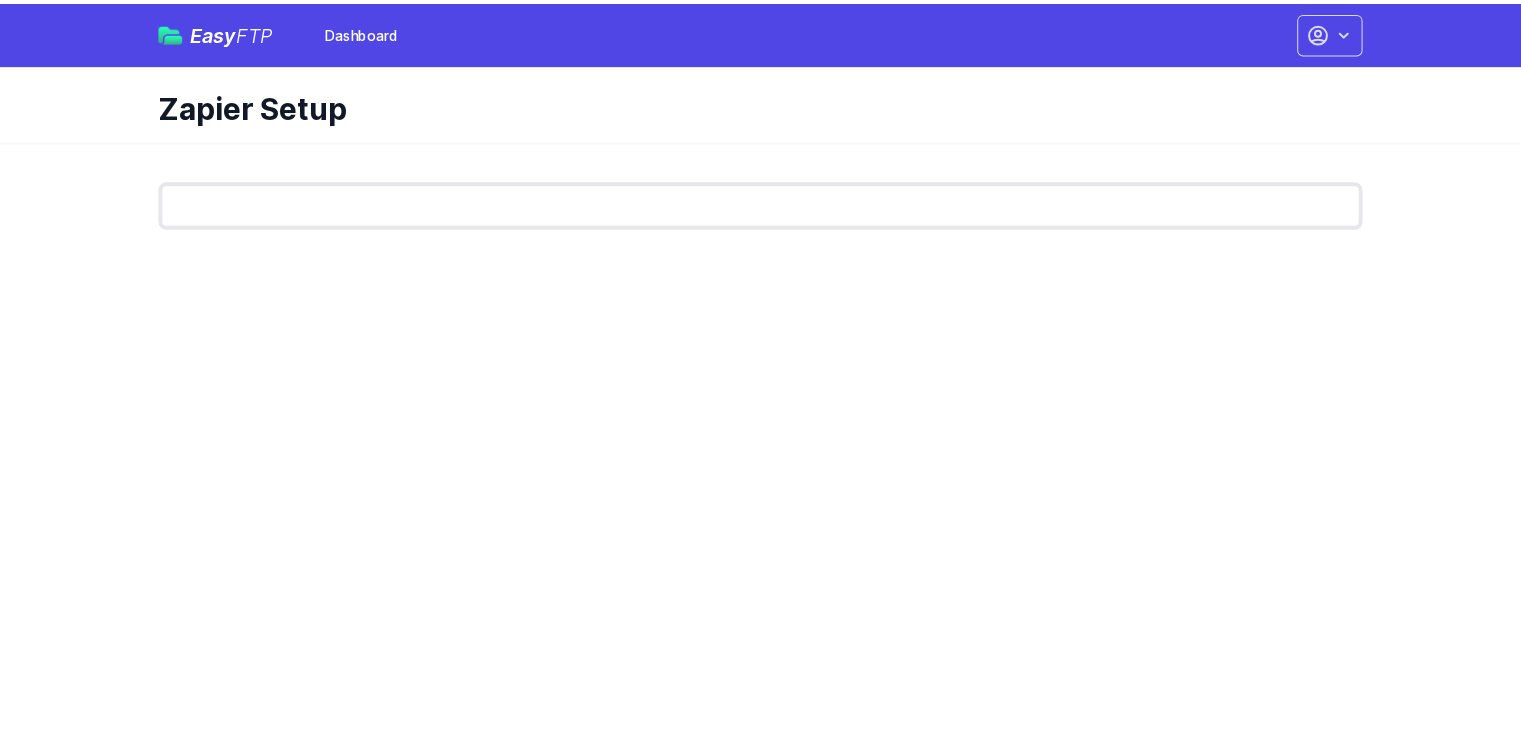 scroll, scrollTop: 0, scrollLeft: 0, axis: both 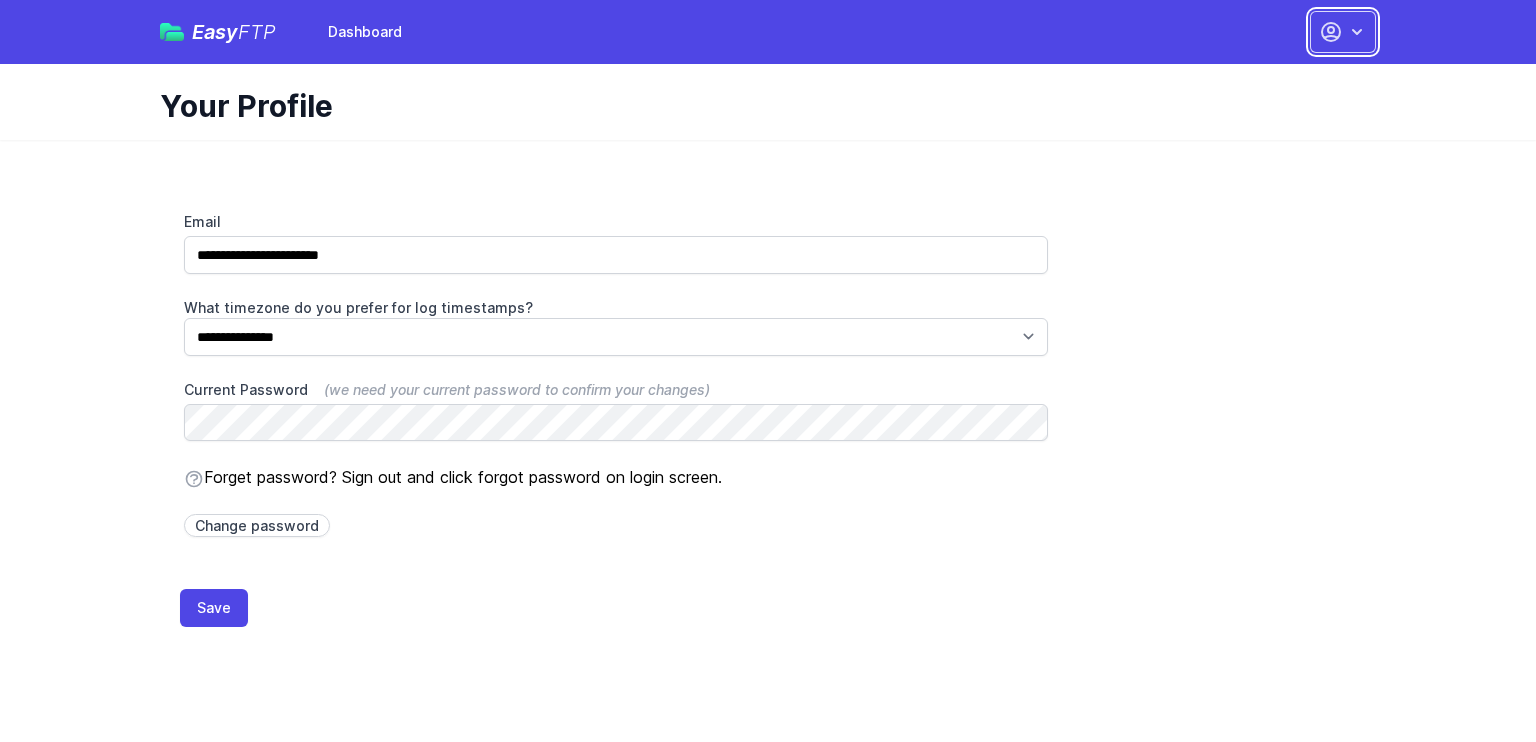 click at bounding box center (1331, 32) 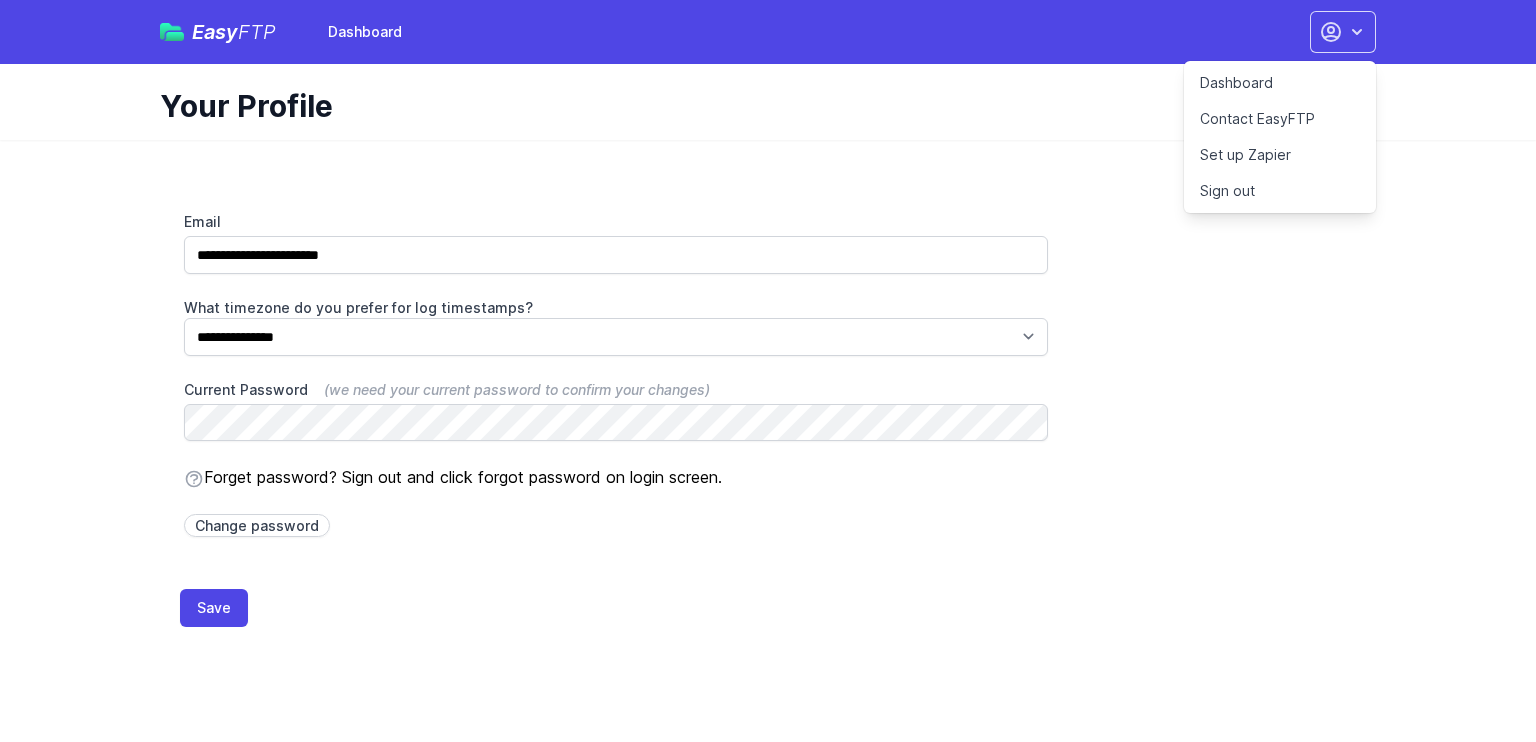 click on "Dashboard" at bounding box center [1280, 83] 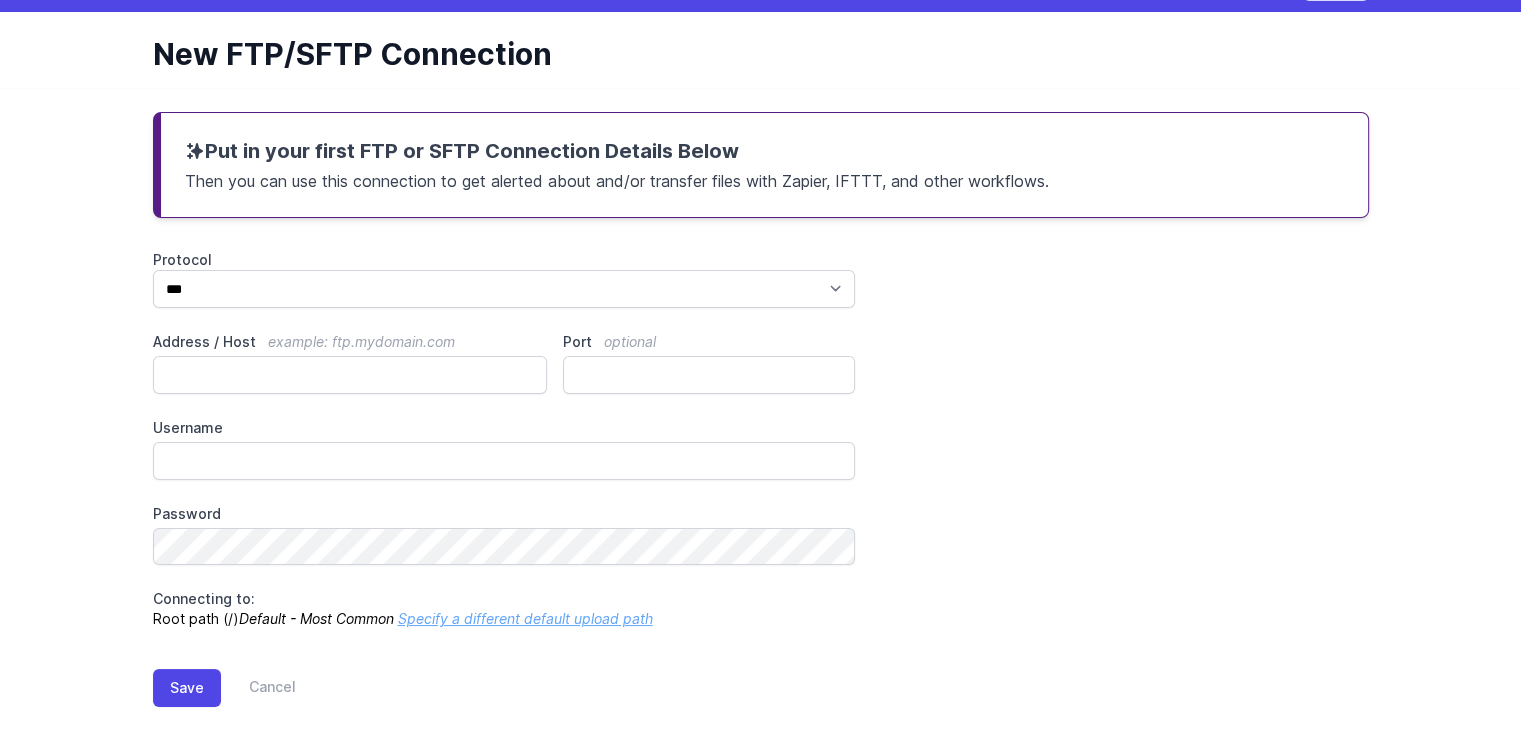 scroll, scrollTop: 0, scrollLeft: 0, axis: both 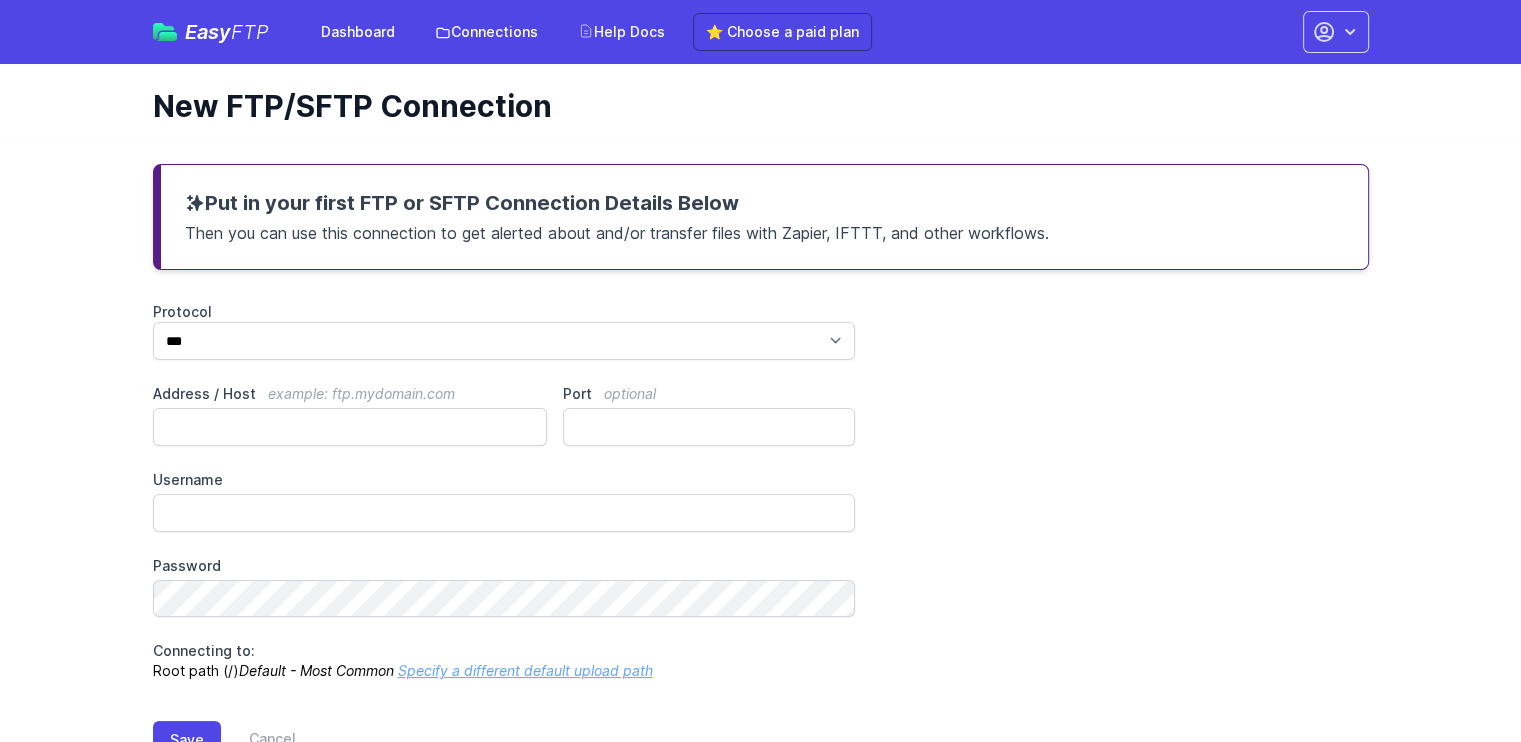 click on "Easy FTP" at bounding box center (227, 32) 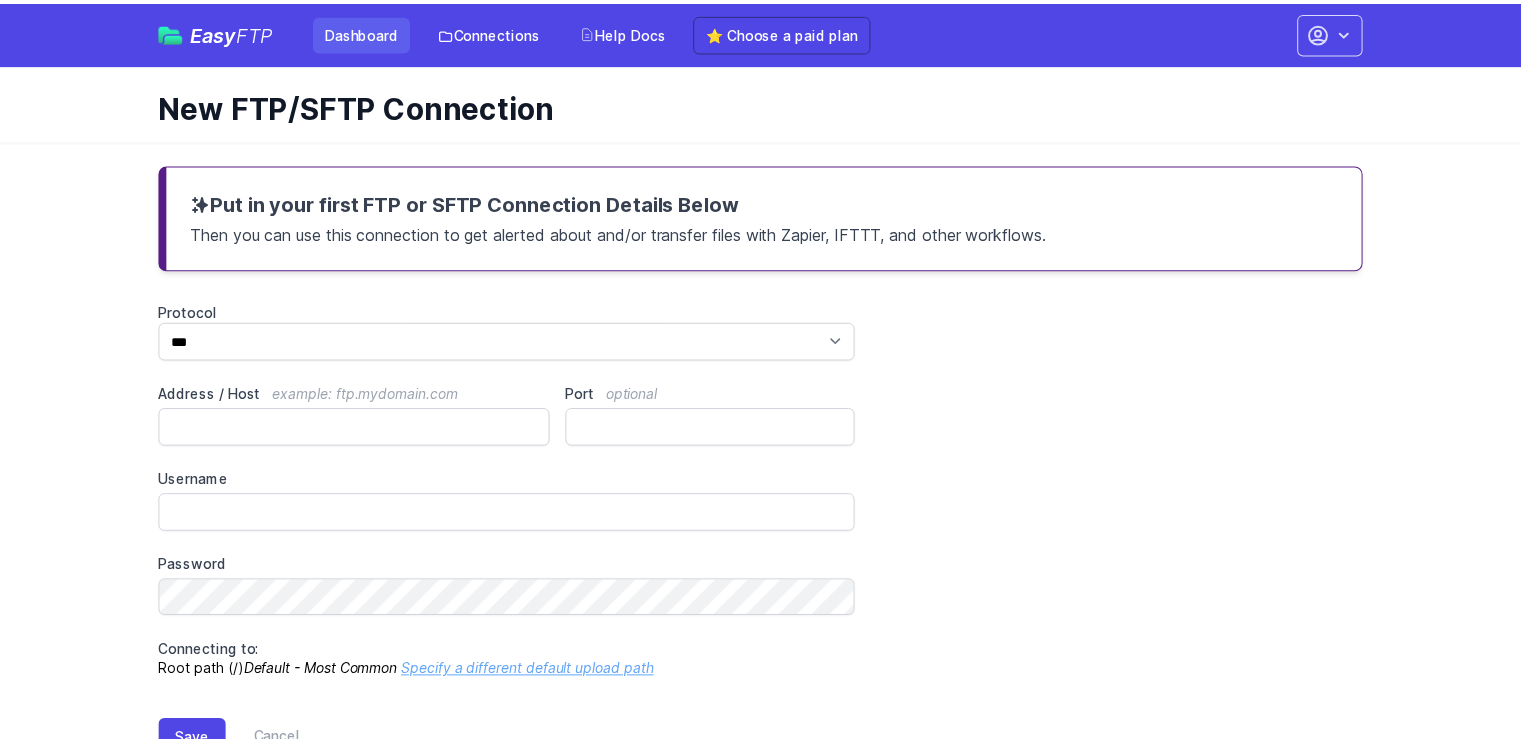 scroll, scrollTop: 0, scrollLeft: 0, axis: both 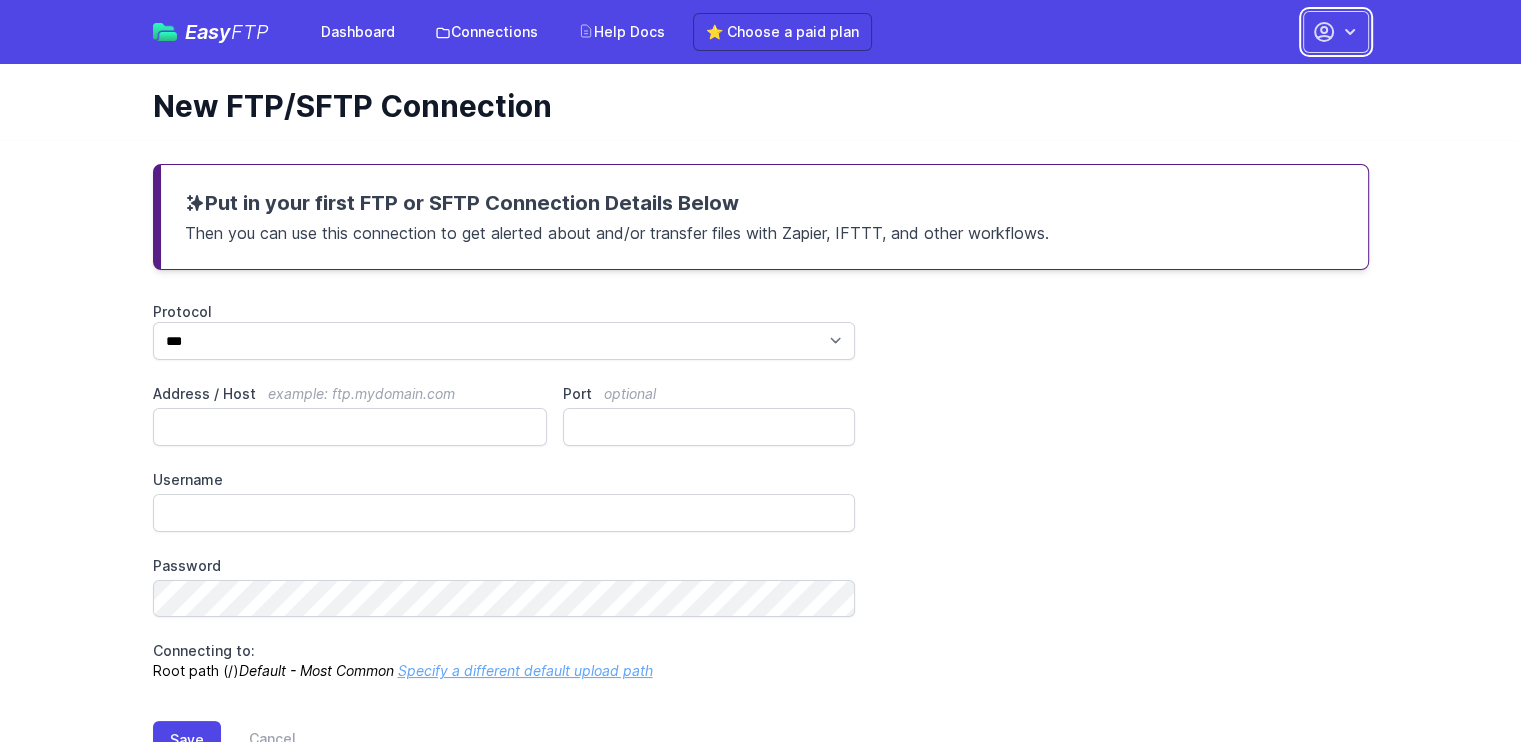 click at bounding box center [1350, 32] 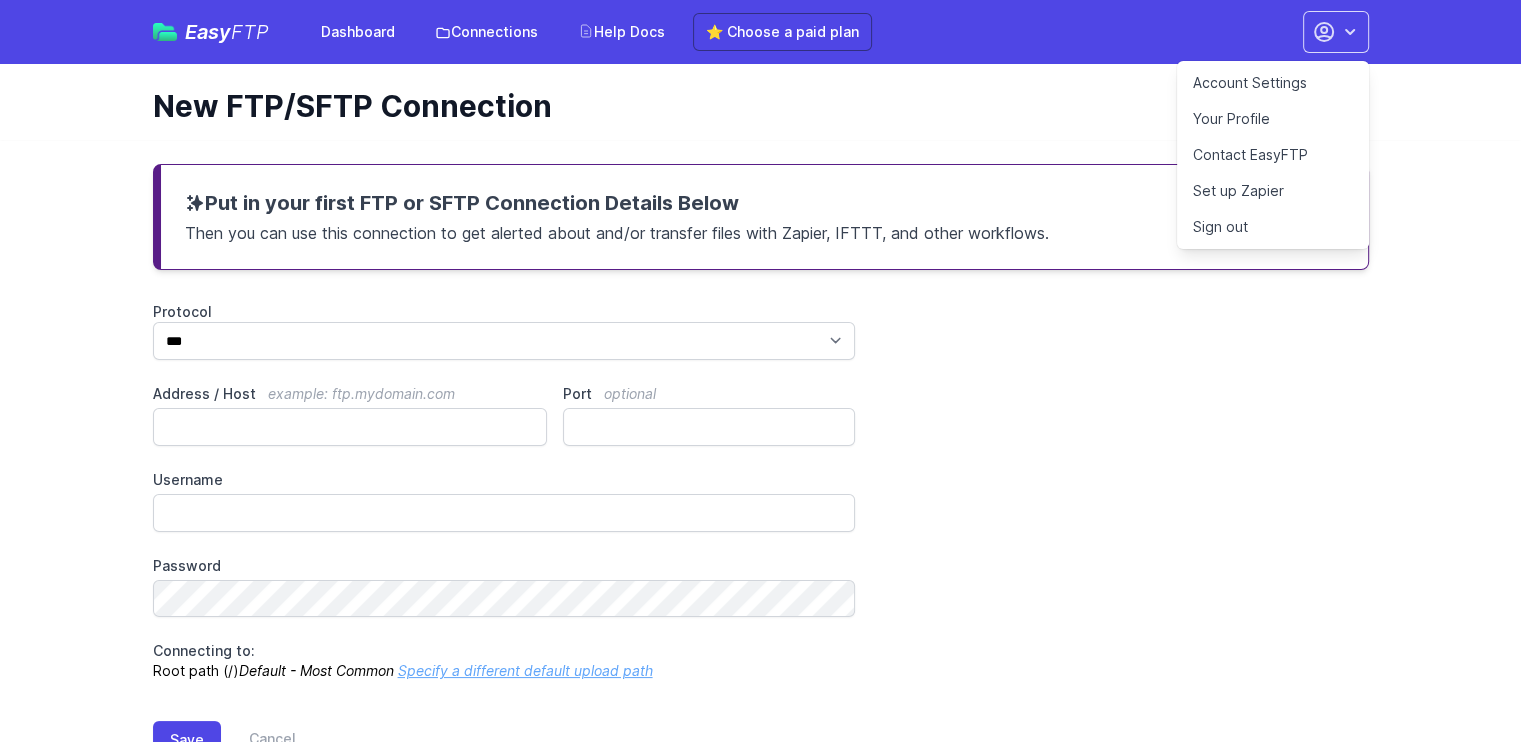click on "Account Settings" at bounding box center (1273, 83) 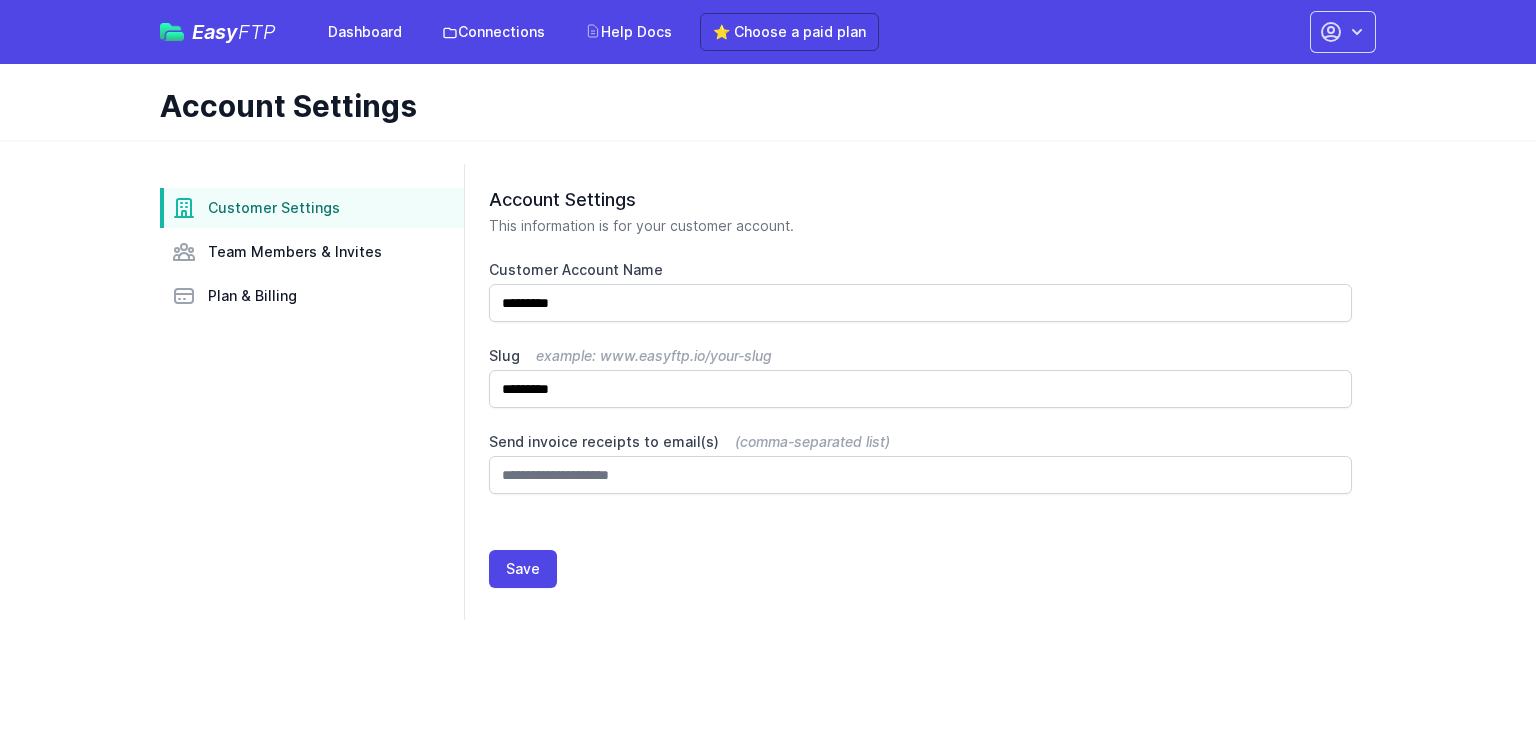 scroll, scrollTop: 0, scrollLeft: 0, axis: both 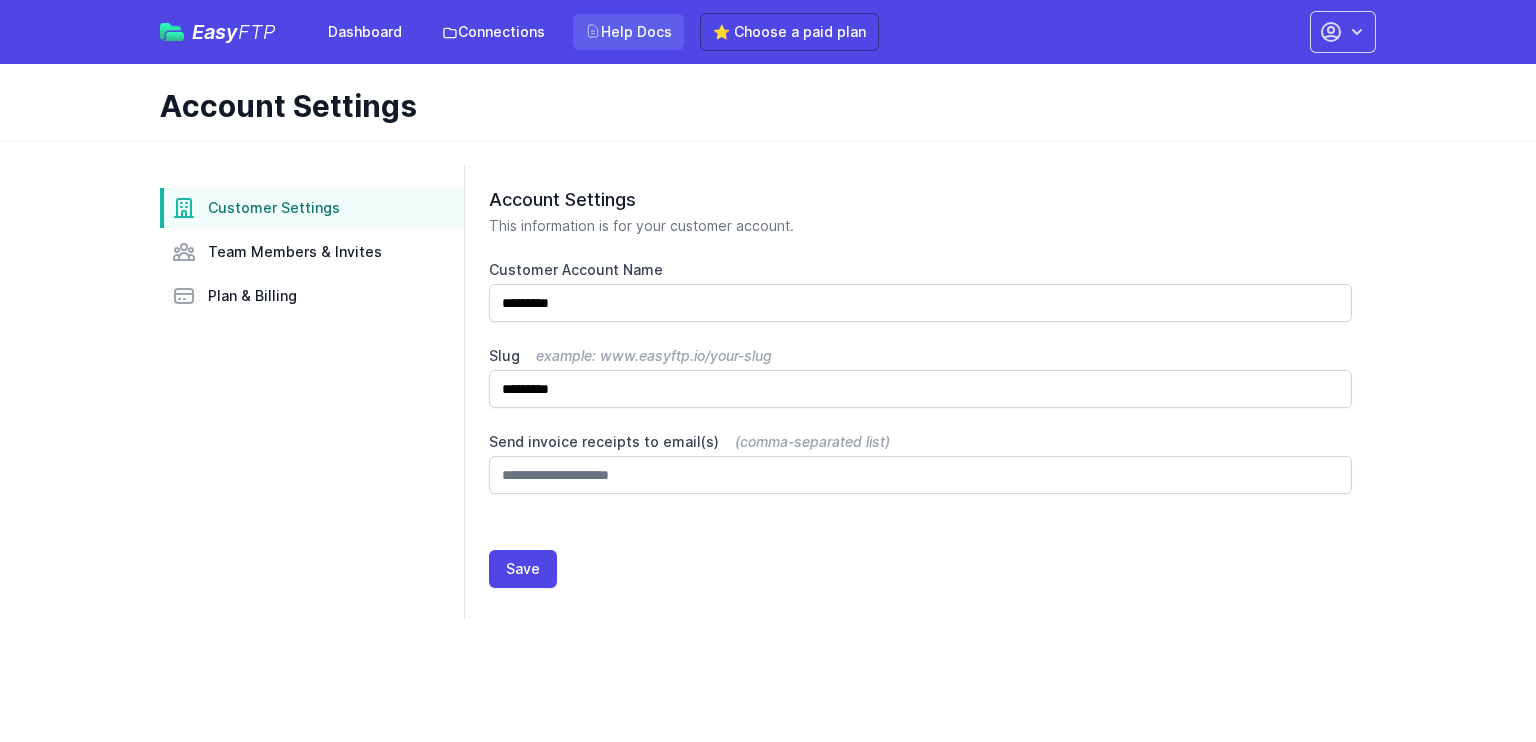 click at bounding box center [593, 31] 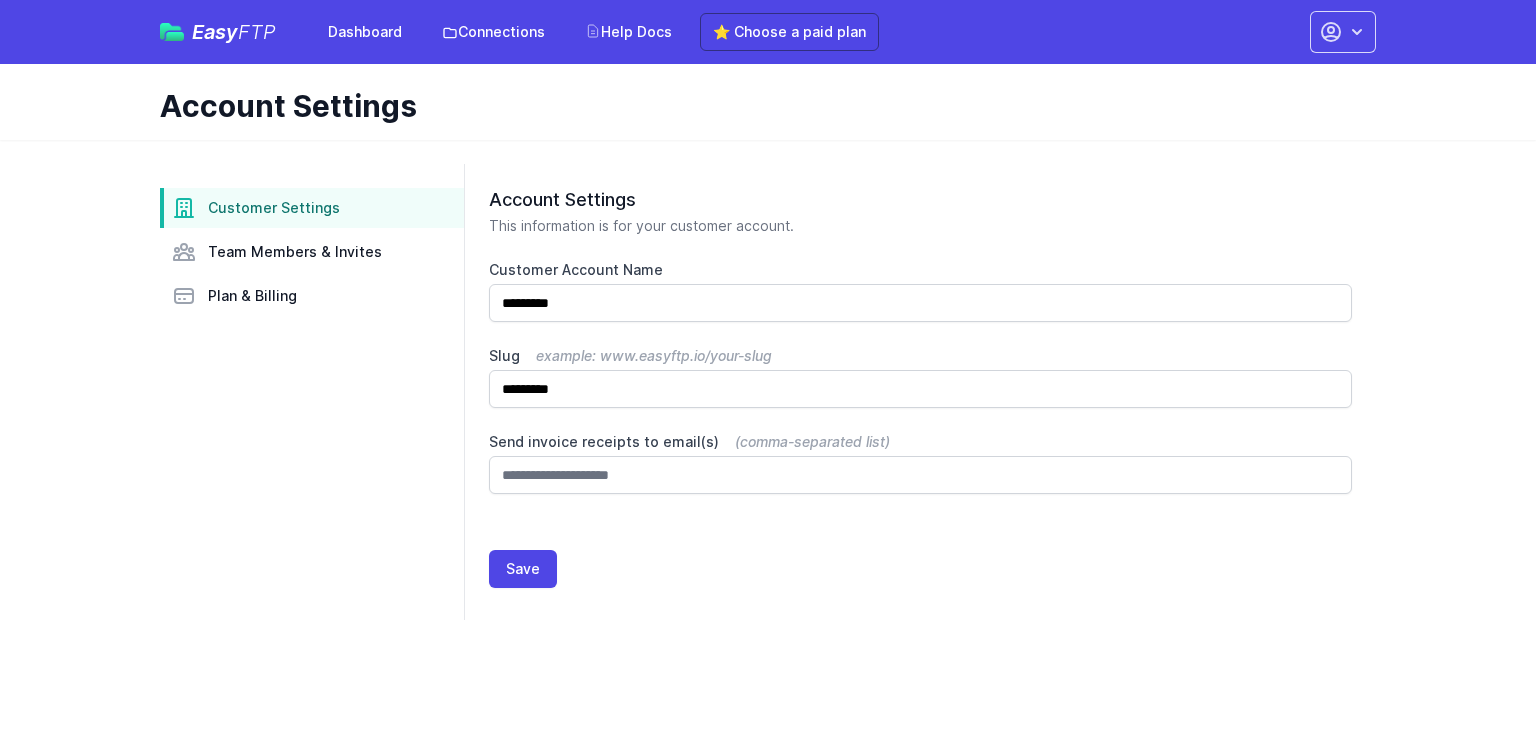 click on "Easy FTP" at bounding box center [234, 32] 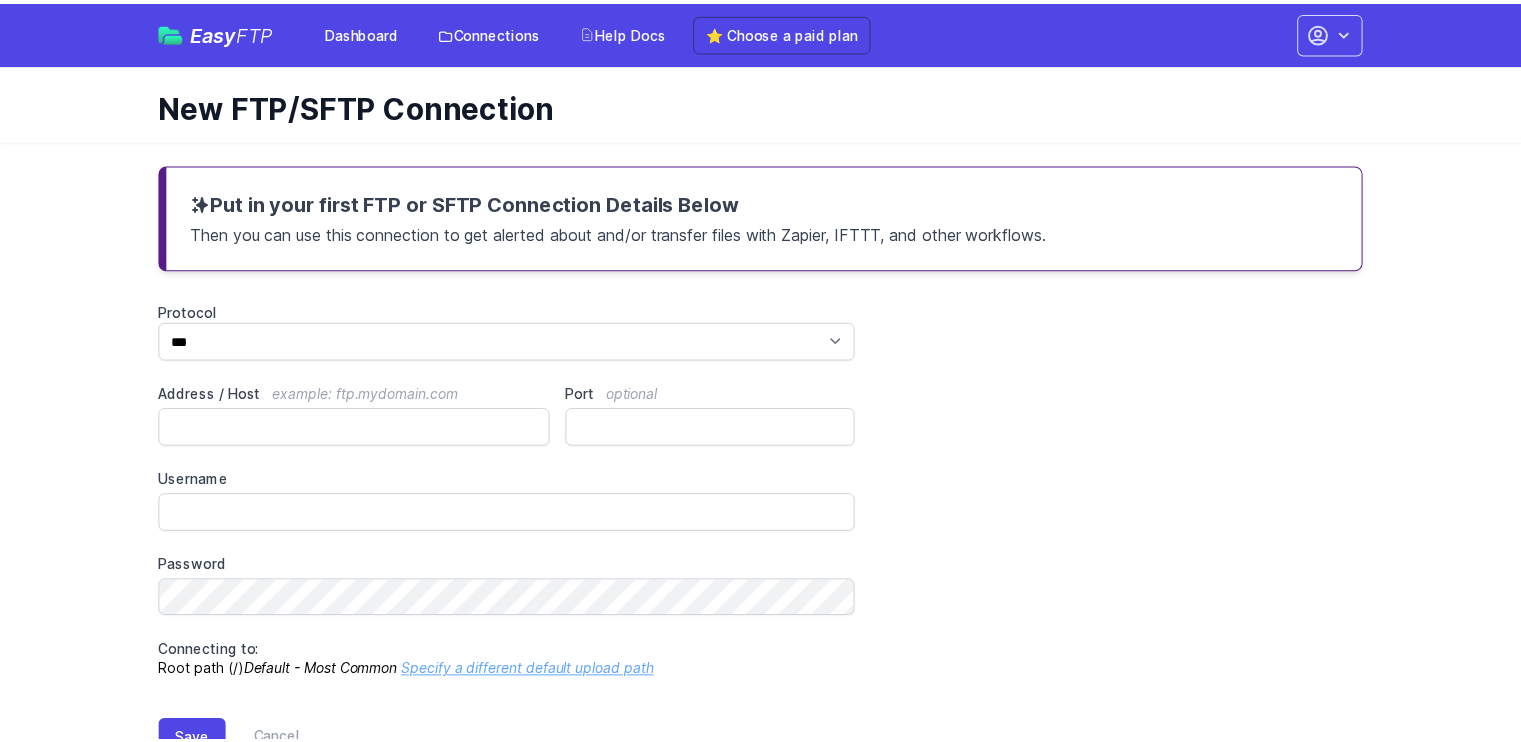 scroll, scrollTop: 0, scrollLeft: 0, axis: both 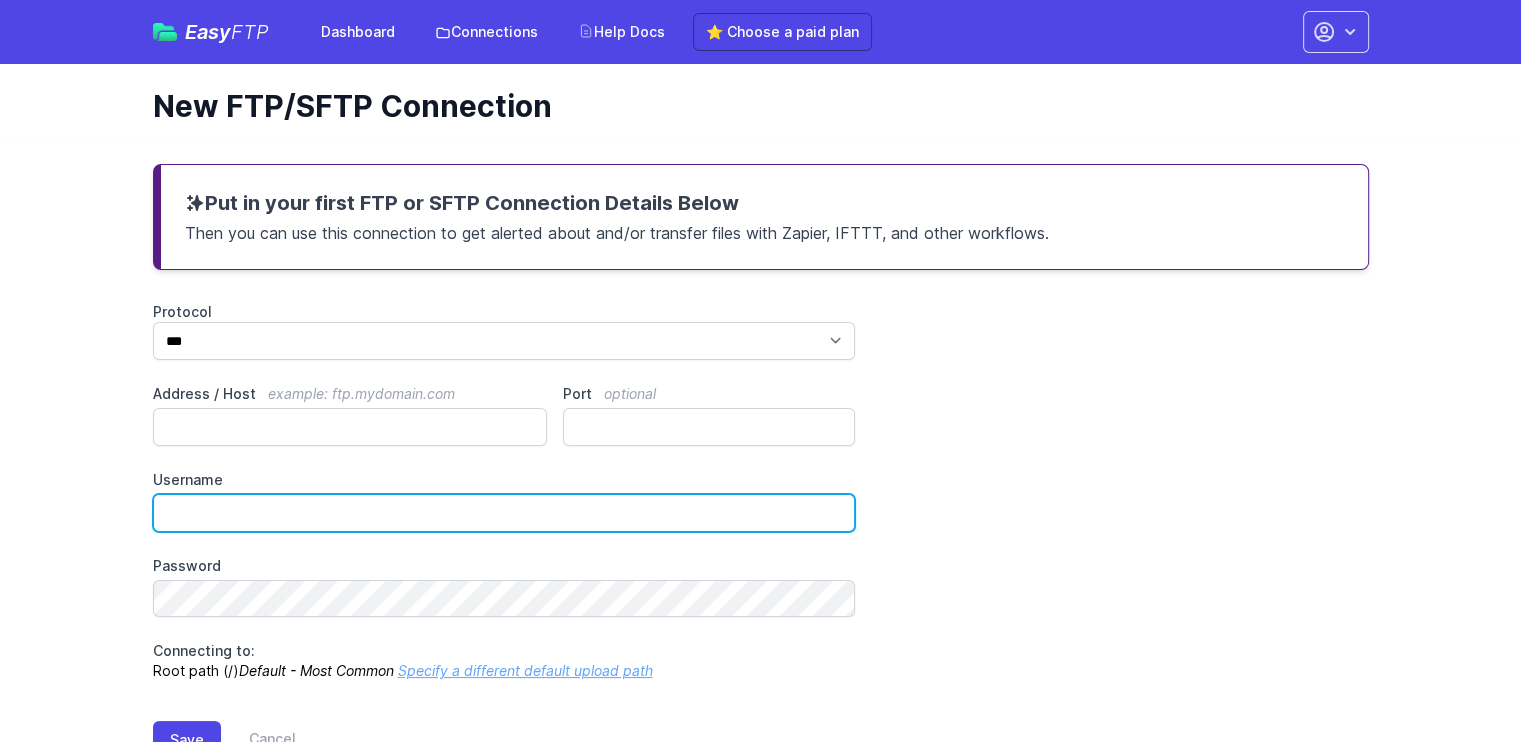click on "Username" at bounding box center [504, 513] 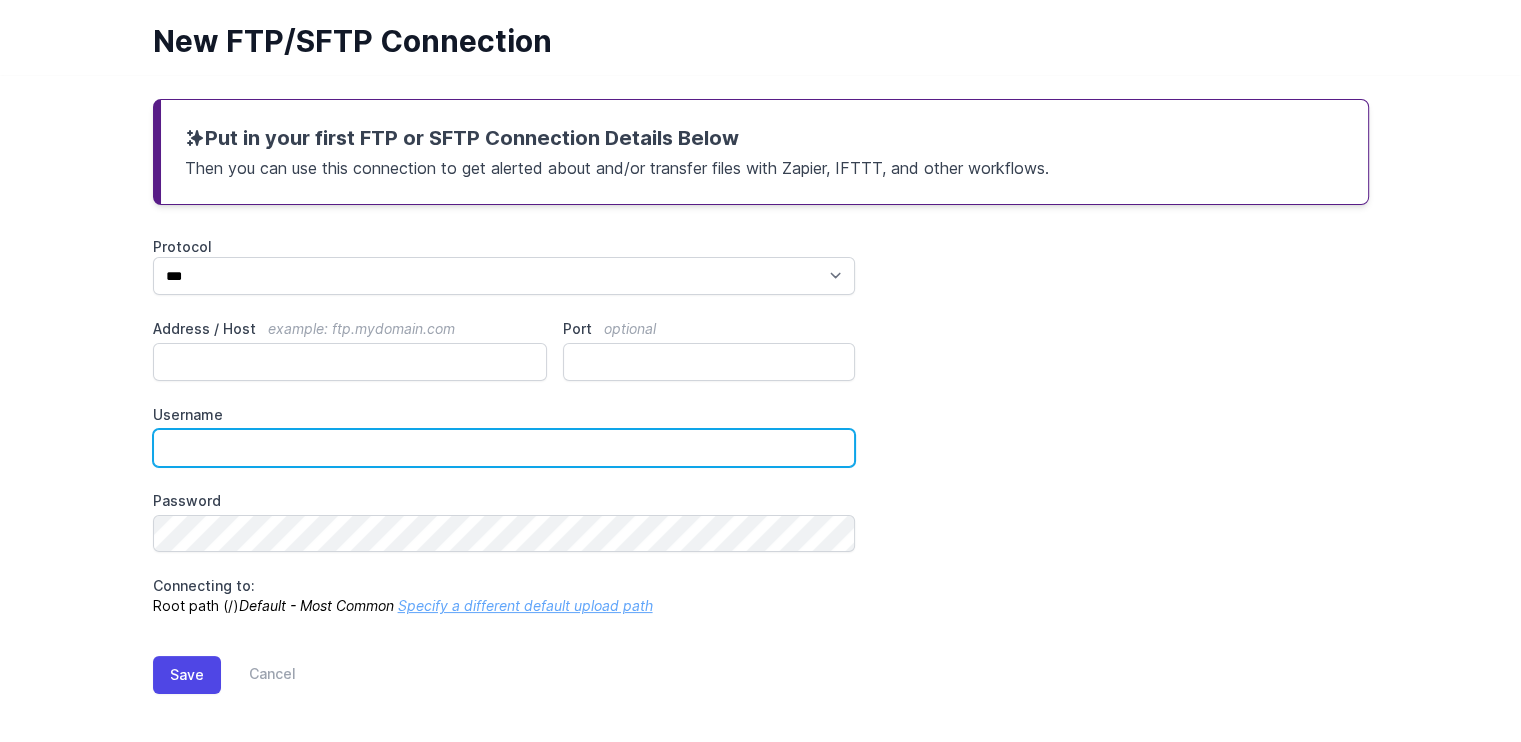 scroll, scrollTop: 71, scrollLeft: 0, axis: vertical 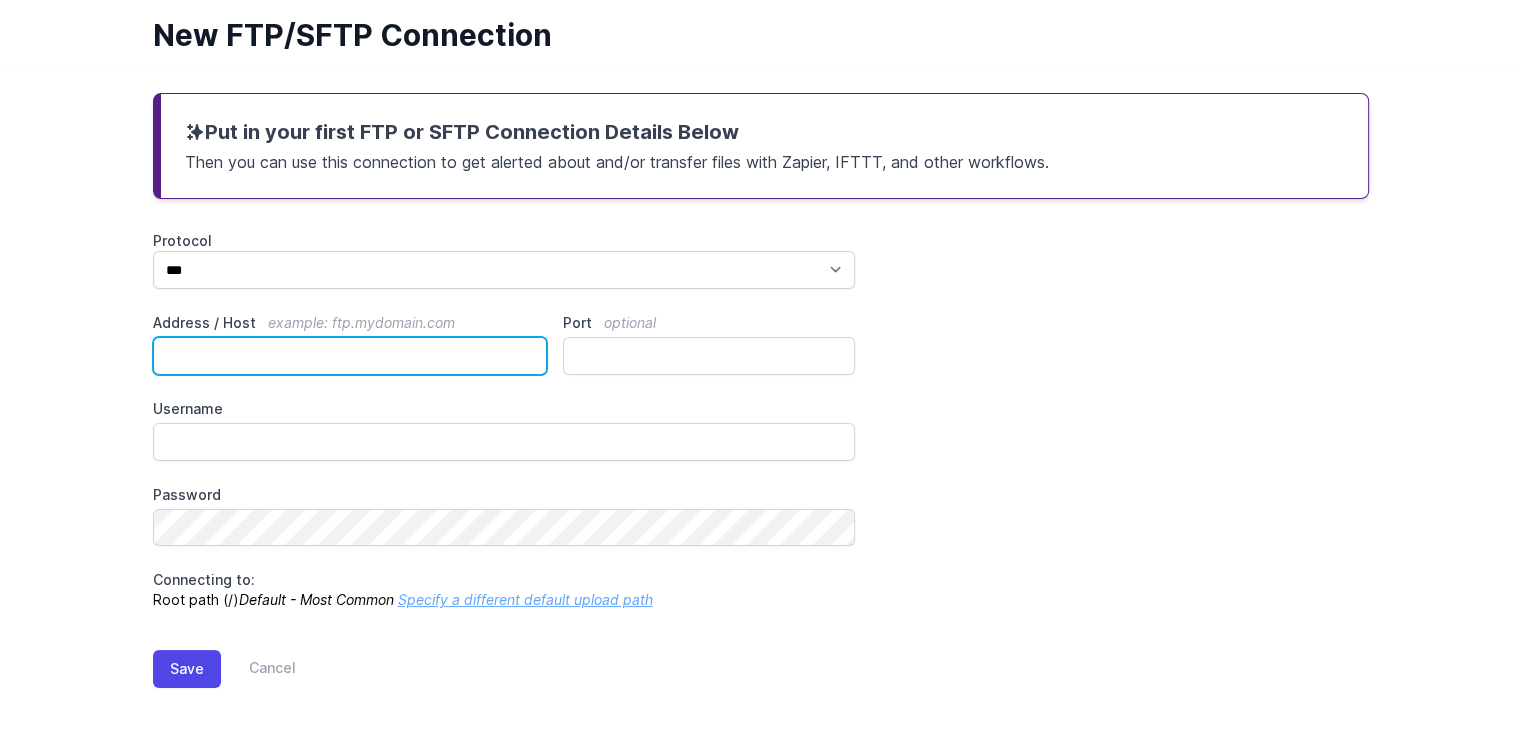 click on "Address / Host  example: ftp.mydomain.com" at bounding box center [350, 356] 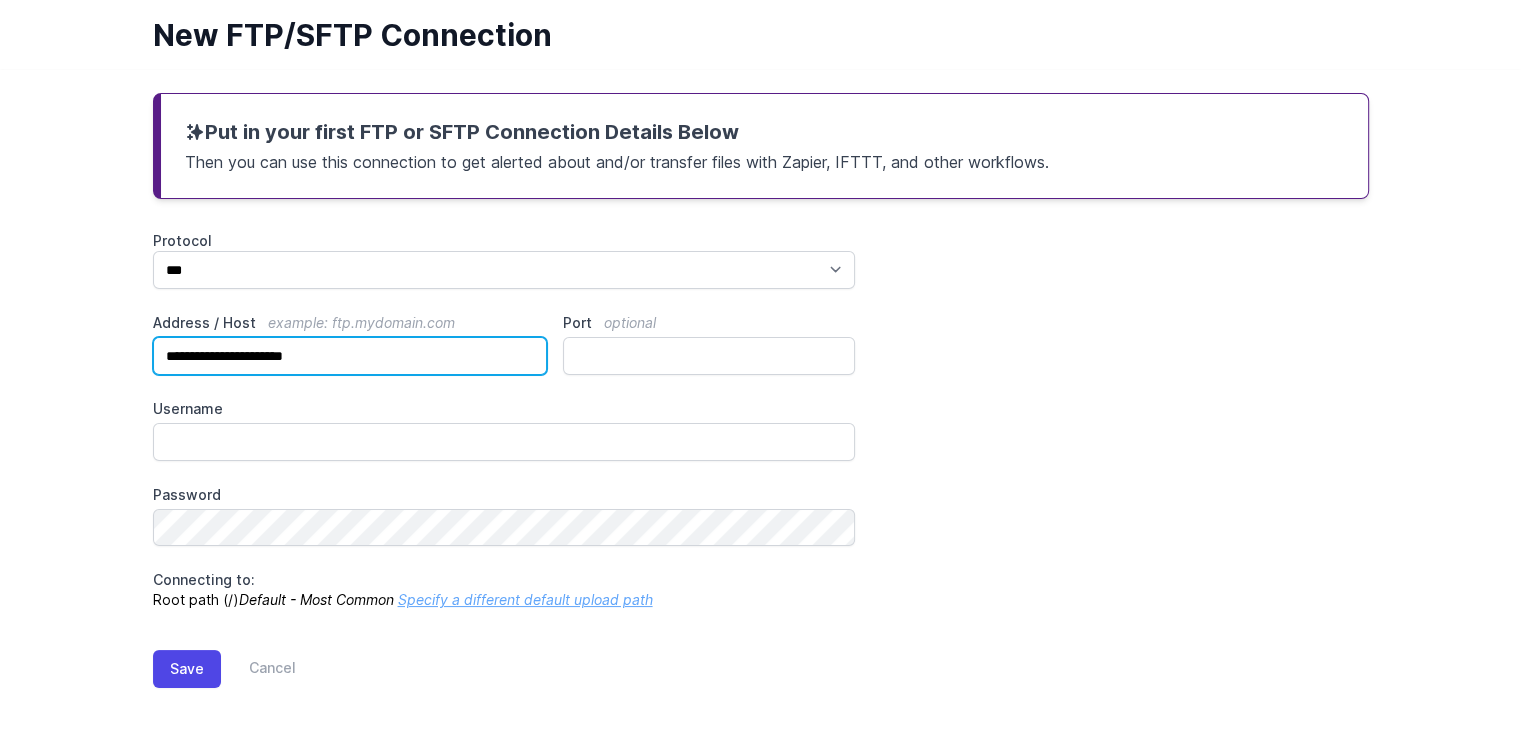 type on "**********" 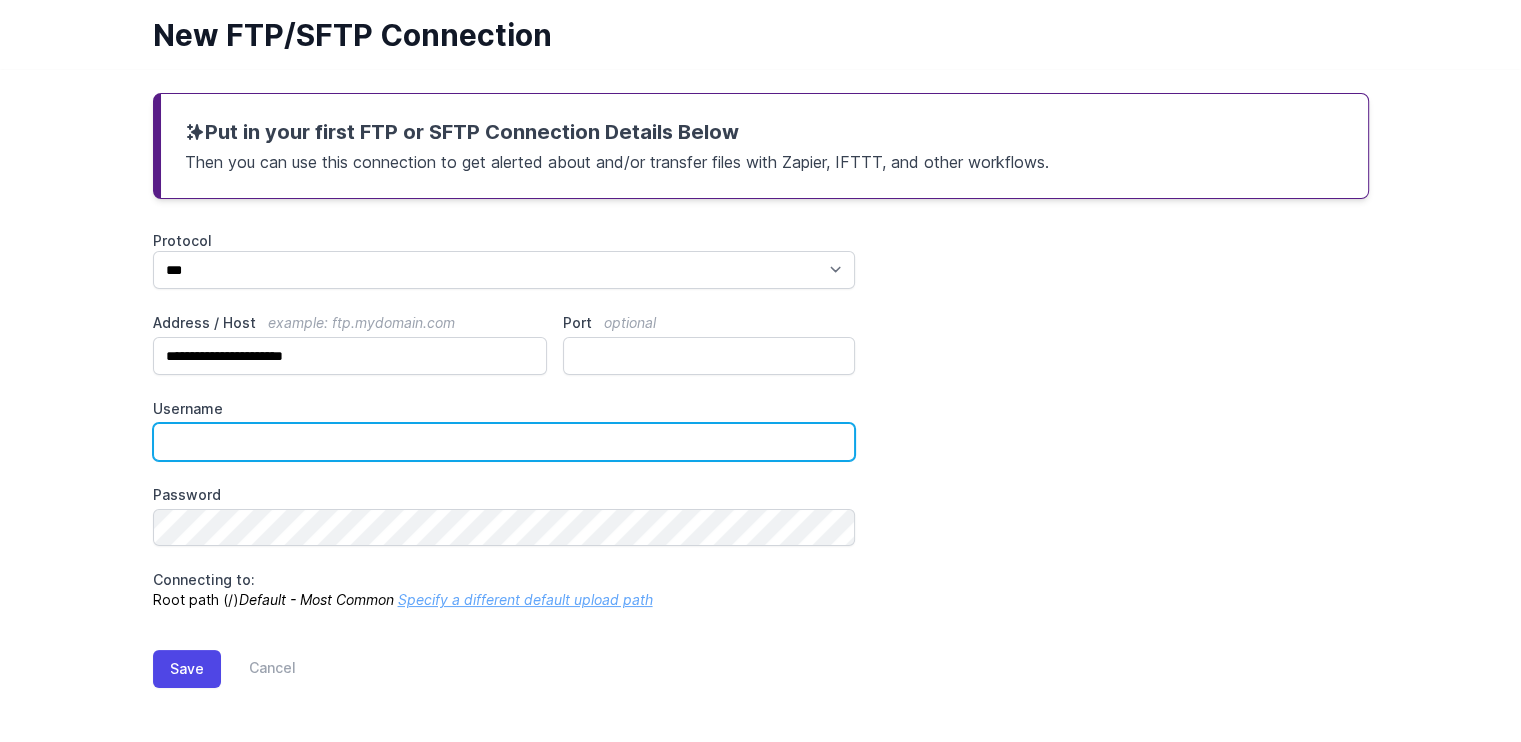 click on "Username" at bounding box center (504, 442) 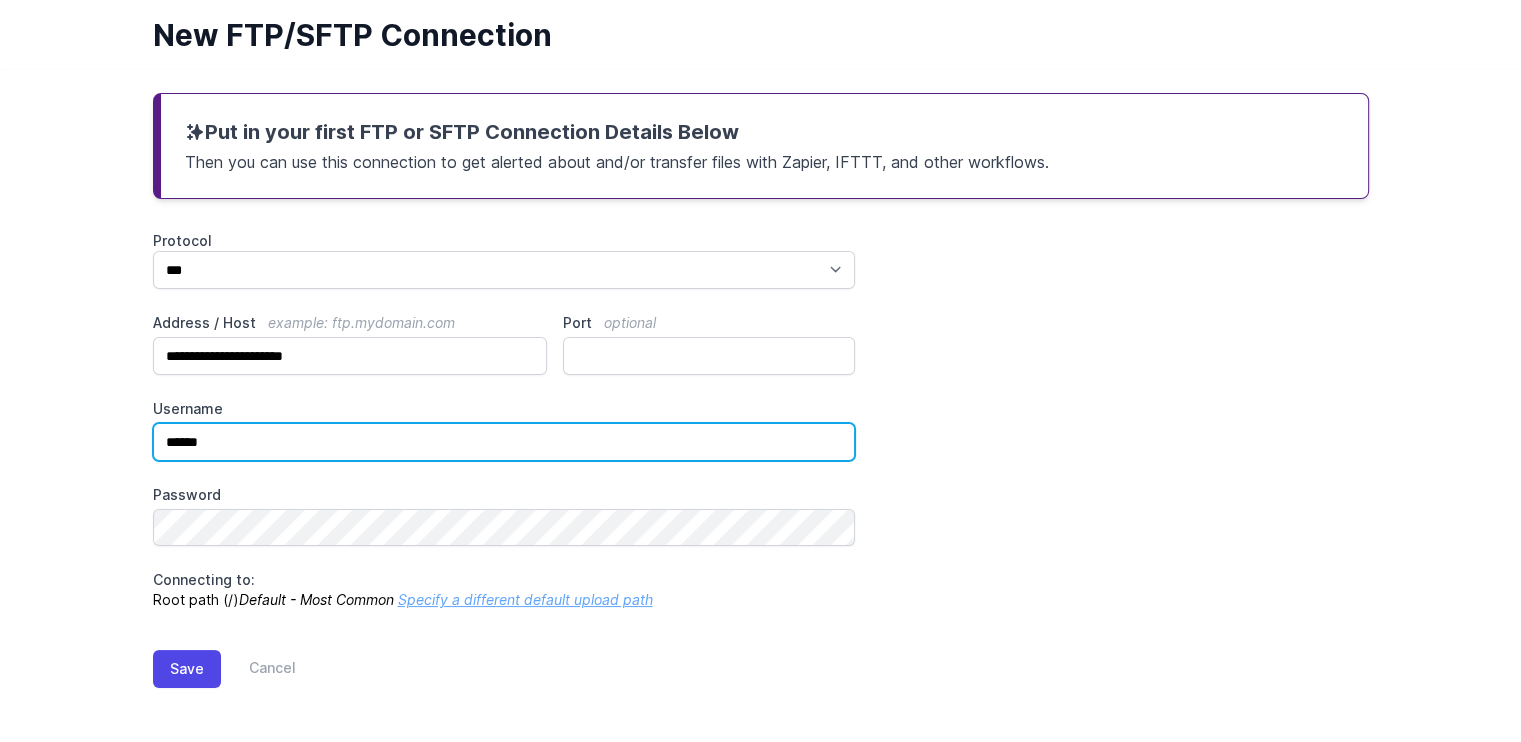 type on "******" 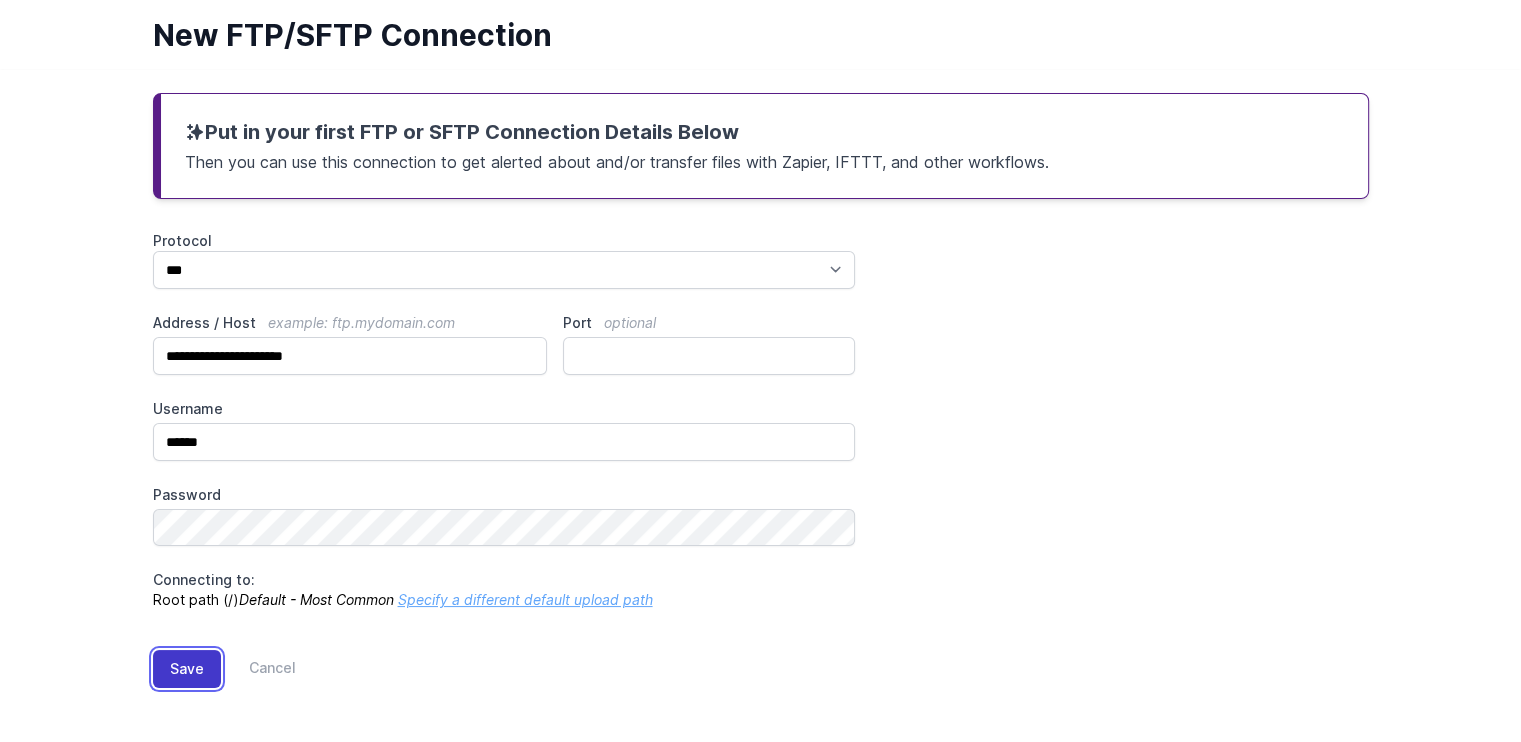 click on "Save" at bounding box center (187, 669) 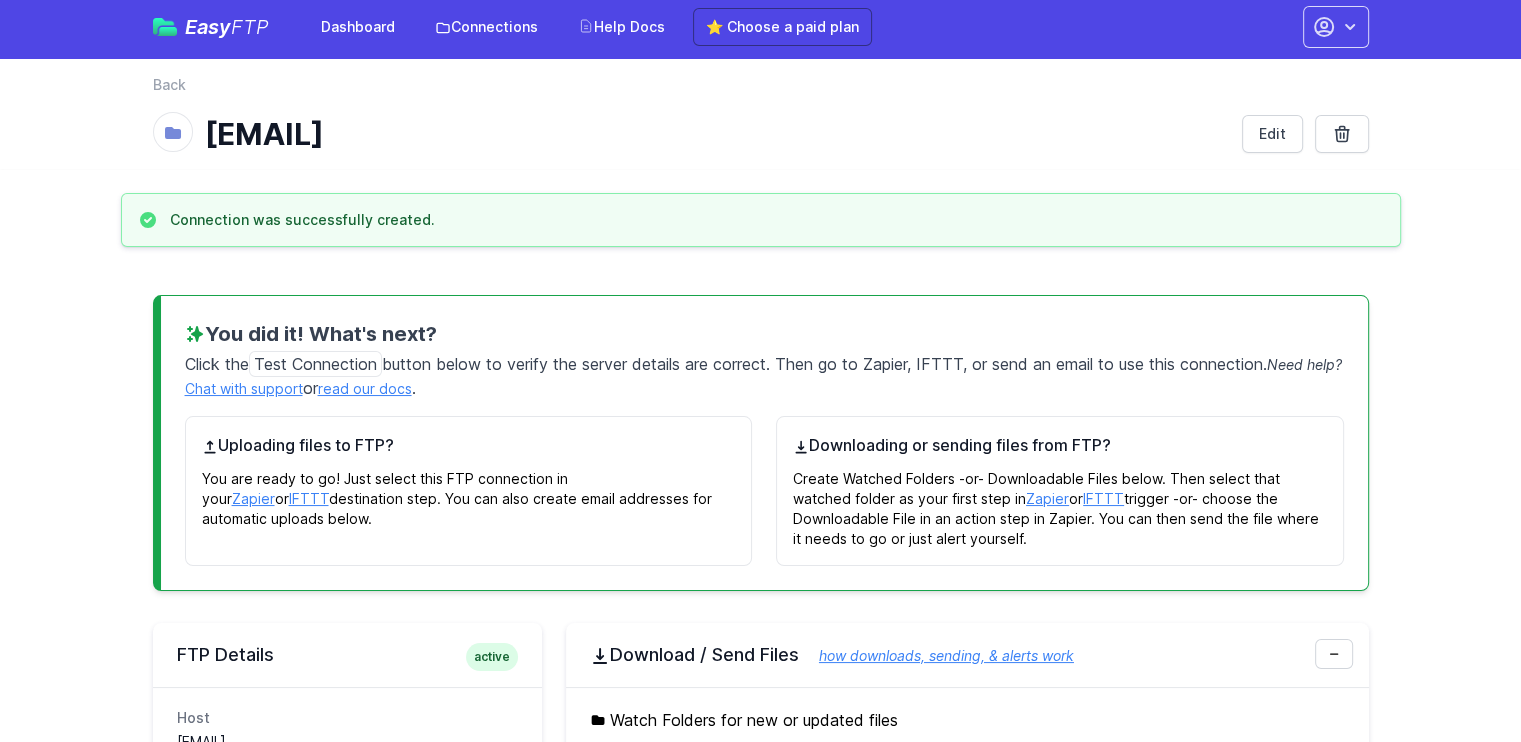 scroll, scrollTop: 0, scrollLeft: 0, axis: both 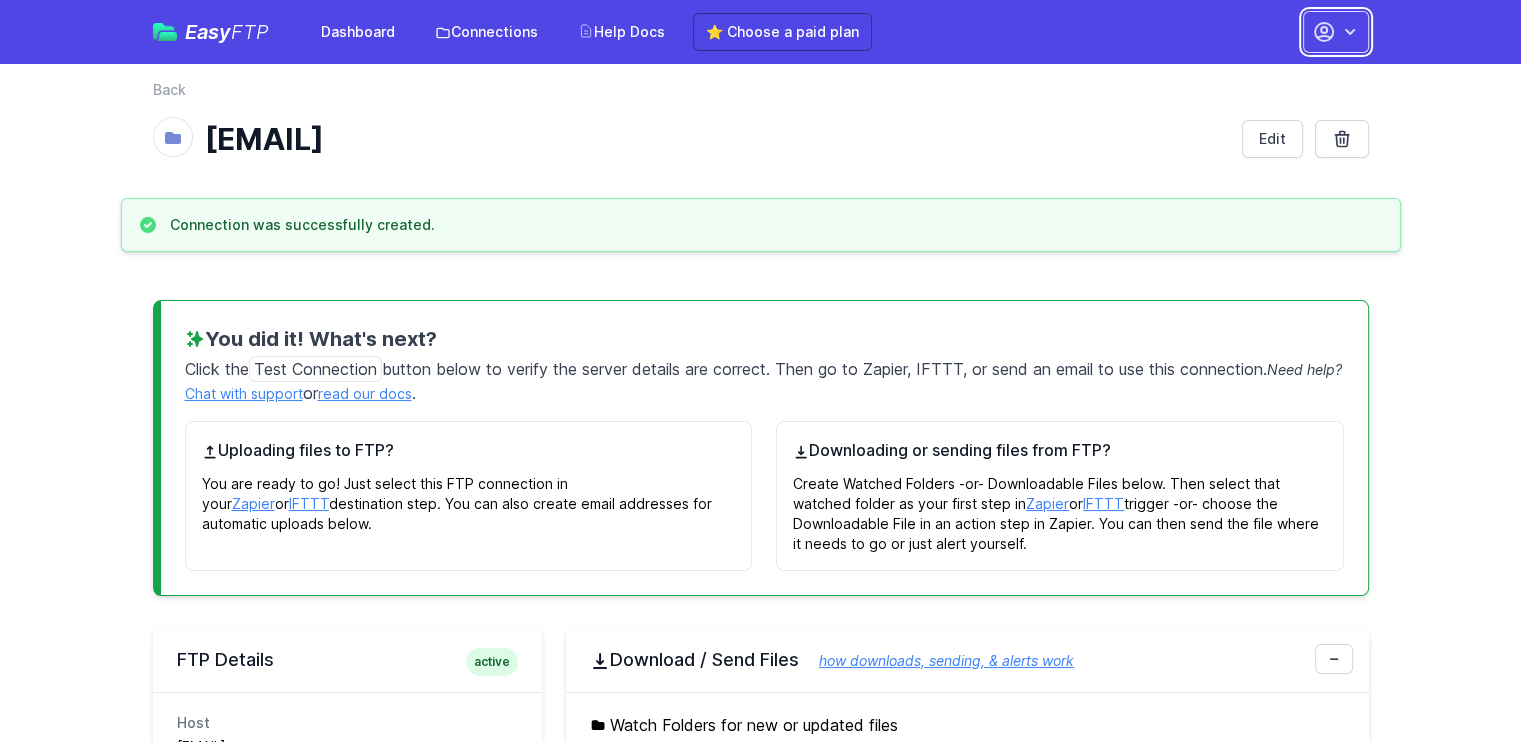 click at bounding box center [1350, 32] 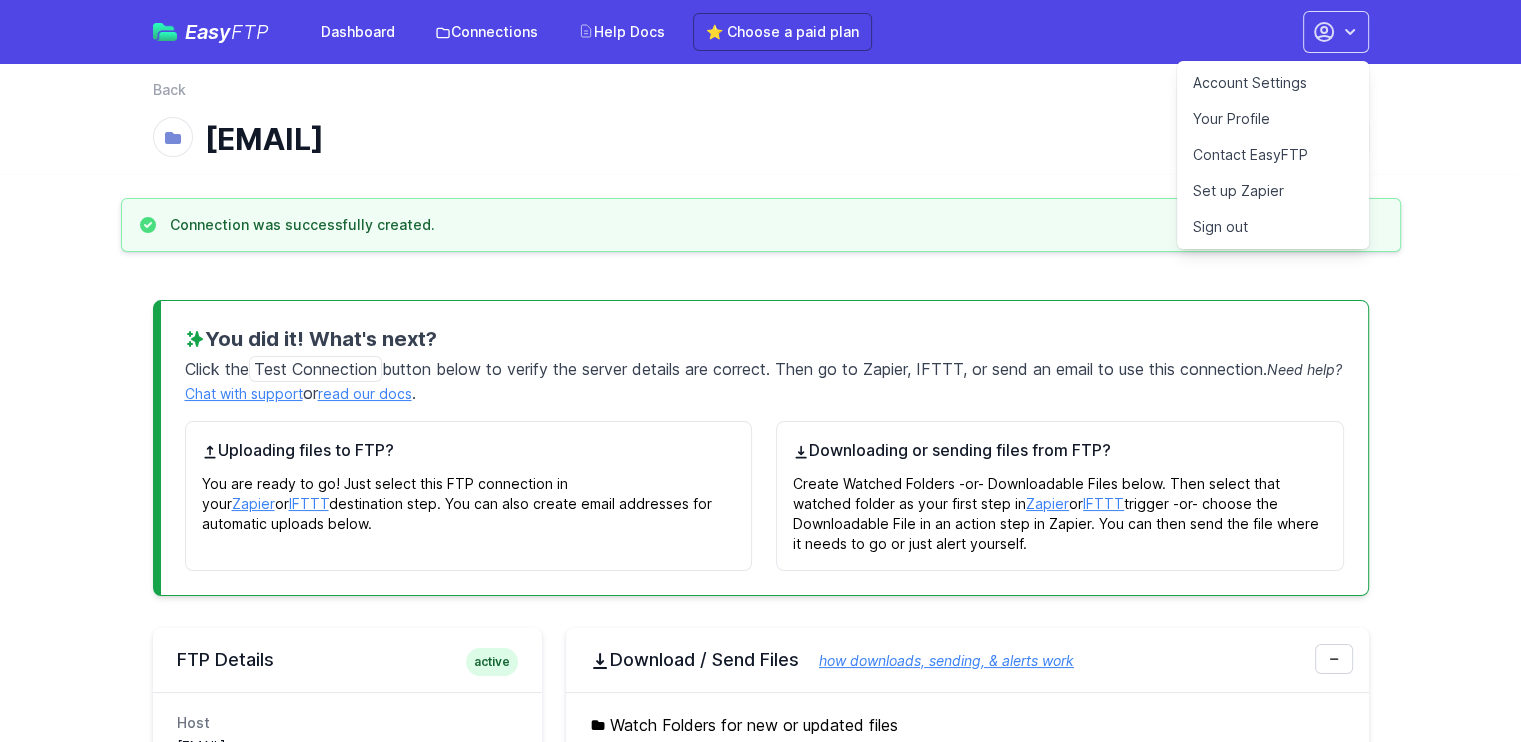 click on "Account Settings" at bounding box center (1273, 83) 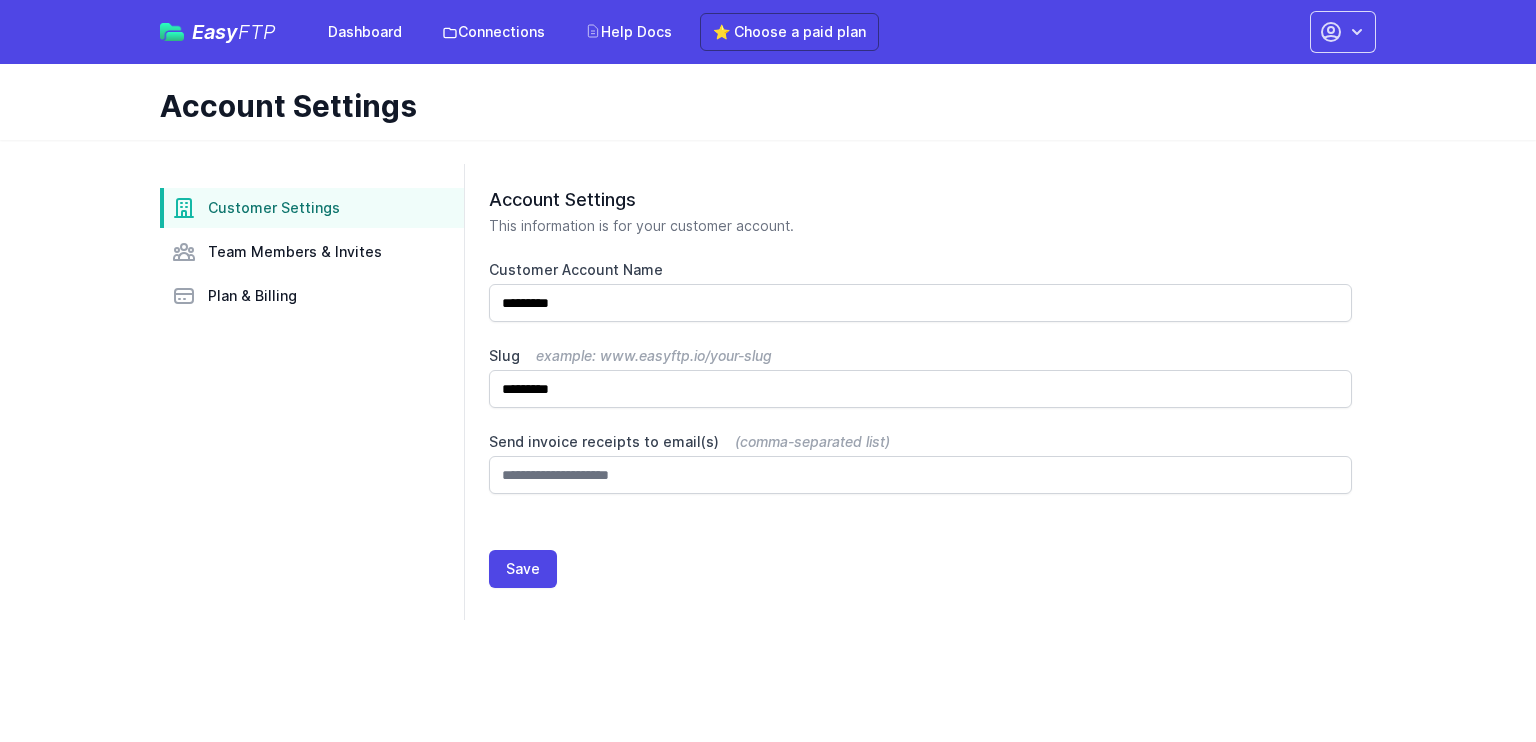 scroll, scrollTop: 0, scrollLeft: 0, axis: both 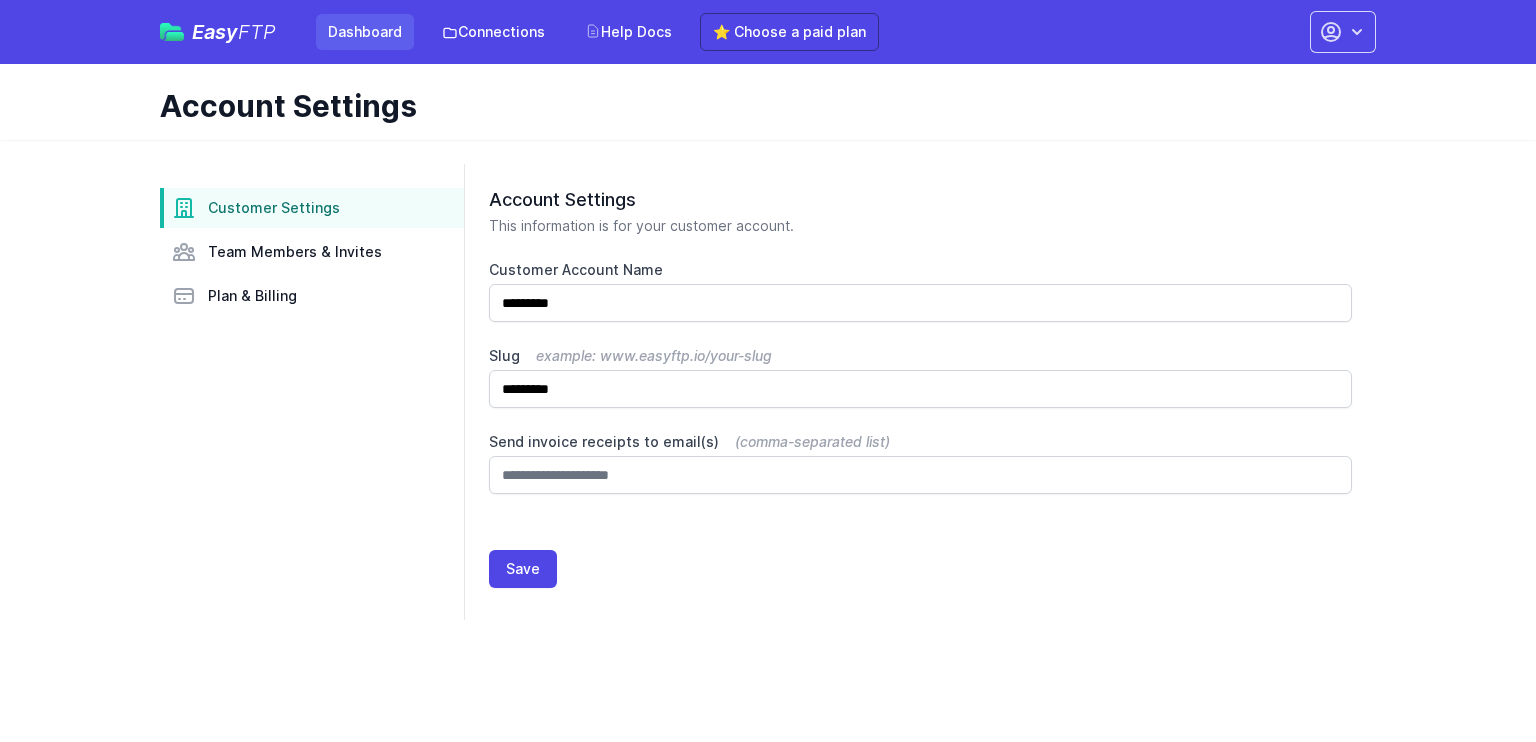 click on "Dashboard" at bounding box center (365, 32) 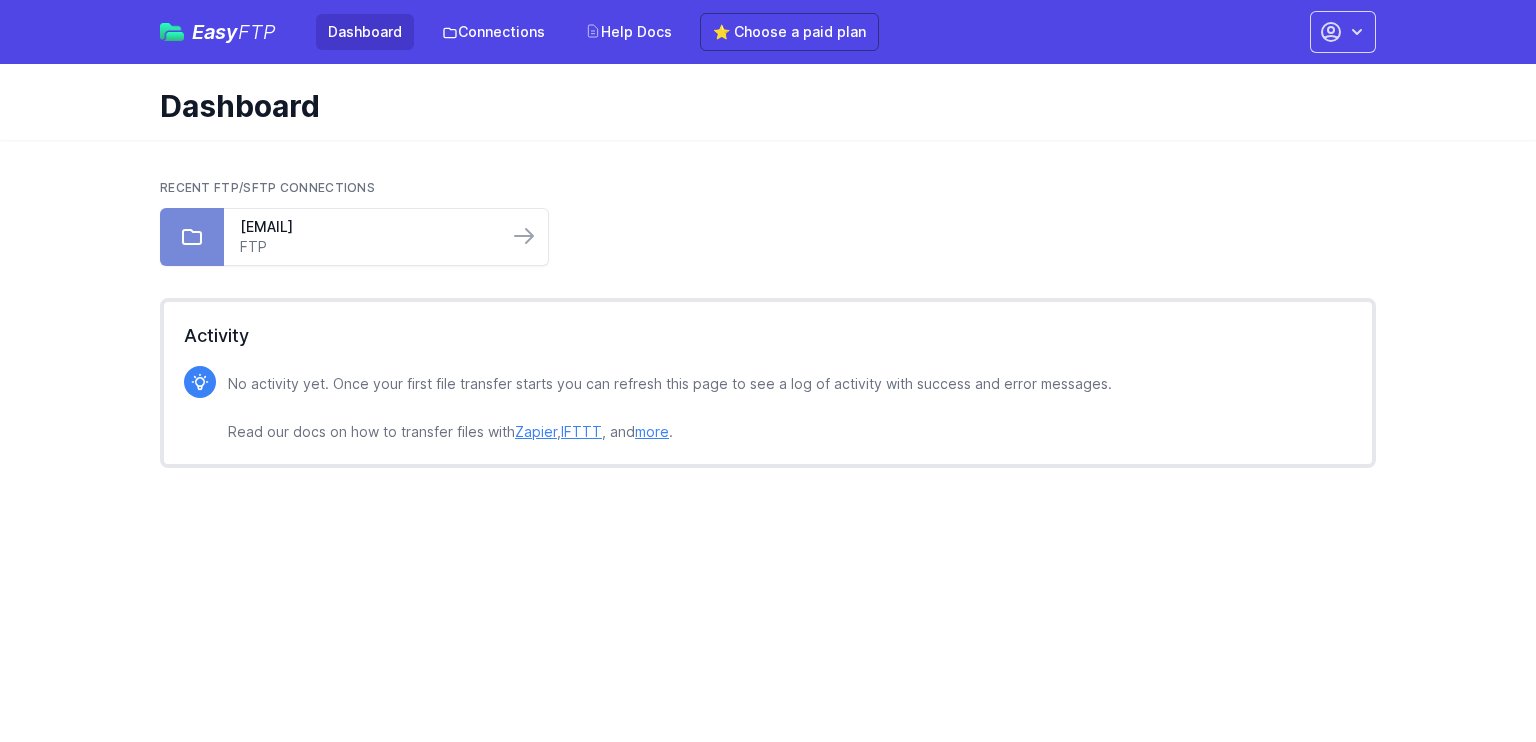 scroll, scrollTop: 0, scrollLeft: 0, axis: both 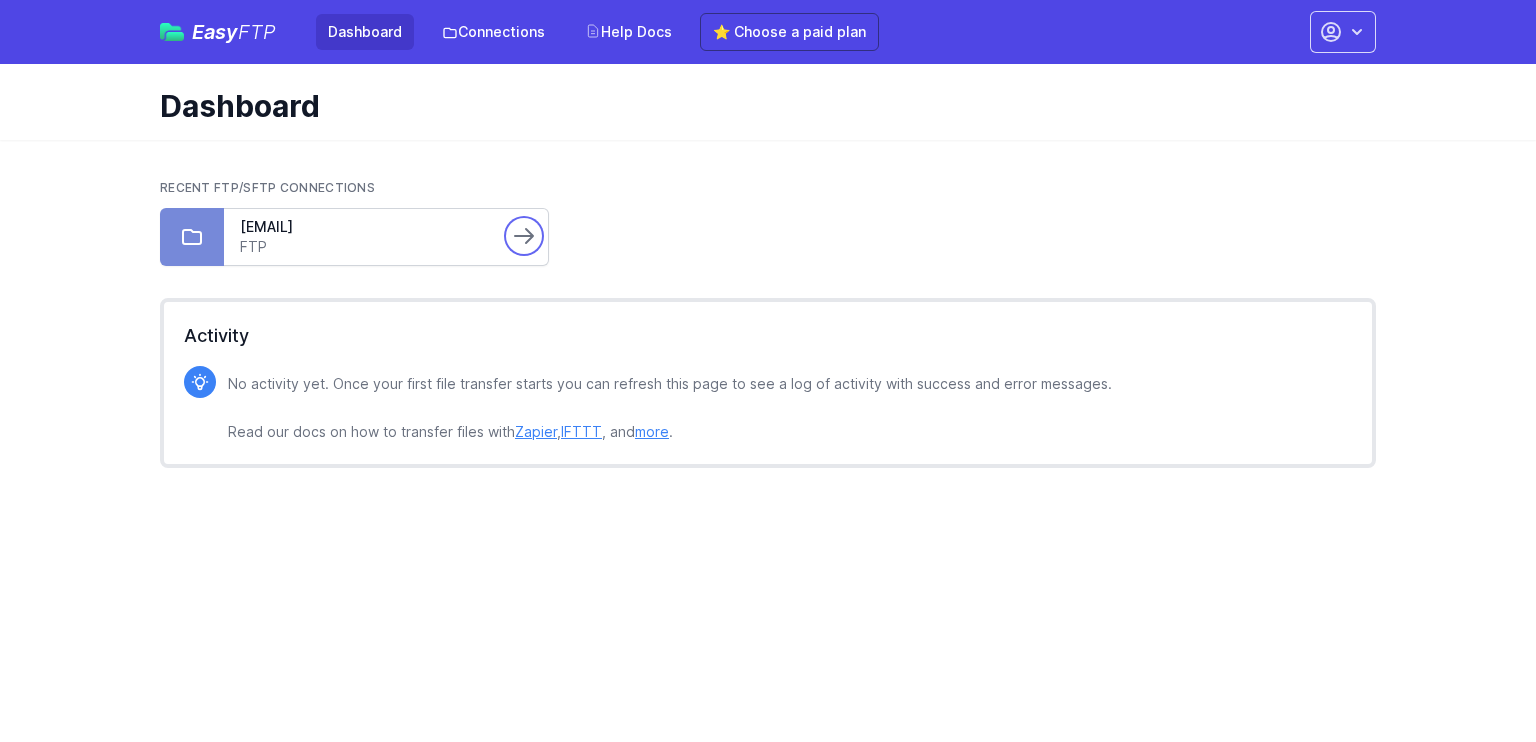 click at bounding box center (524, 236) 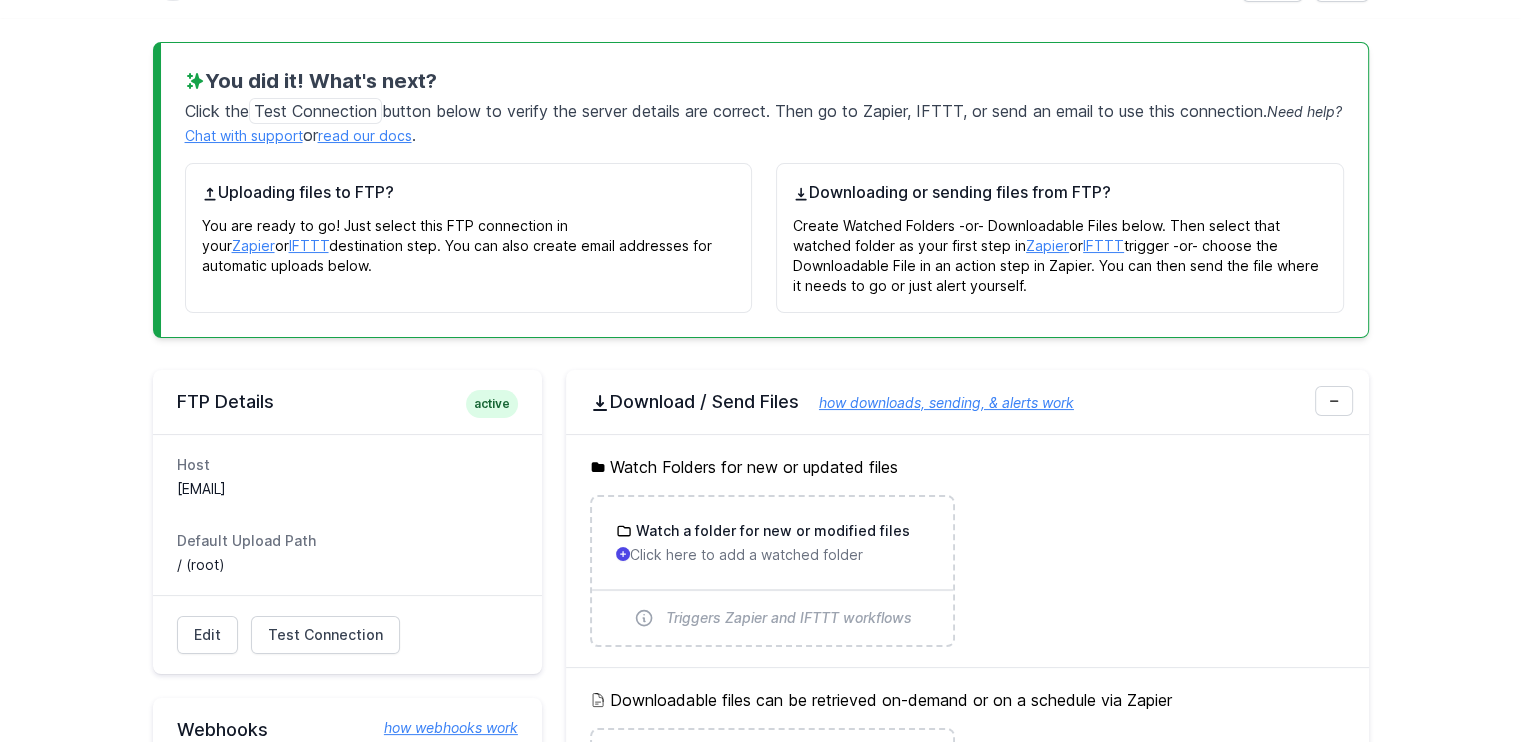 scroll, scrollTop: 0, scrollLeft: 0, axis: both 